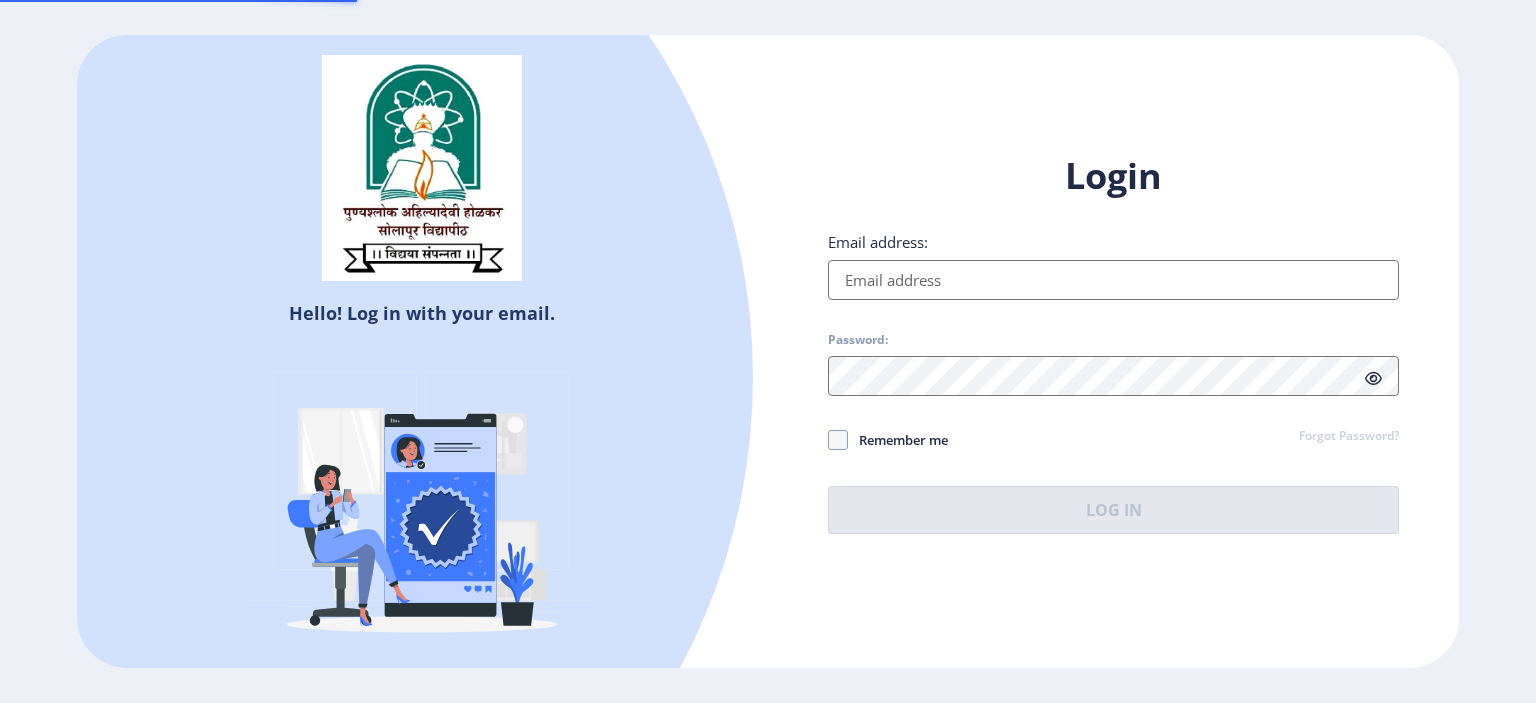 scroll, scrollTop: 0, scrollLeft: 0, axis: both 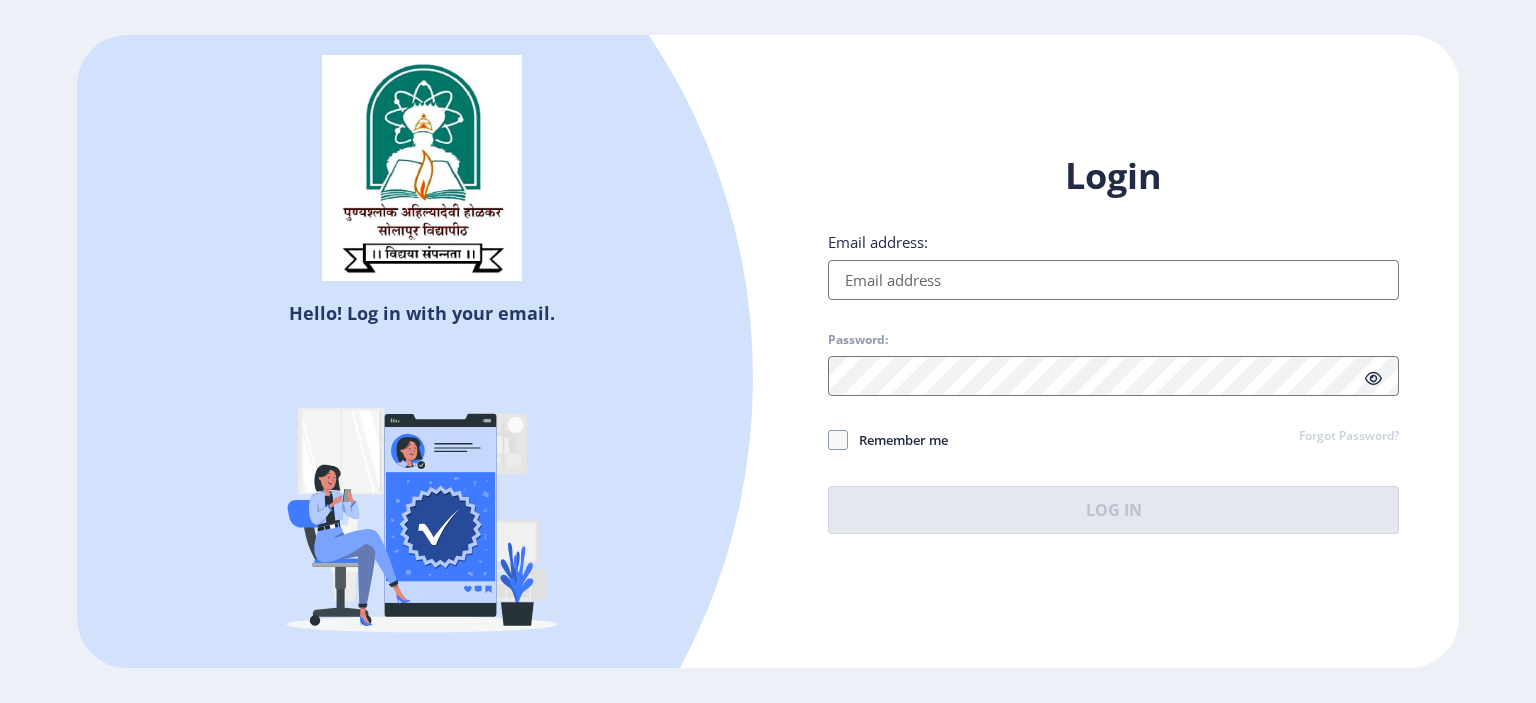 click on "Email address:" at bounding box center [1113, 280] 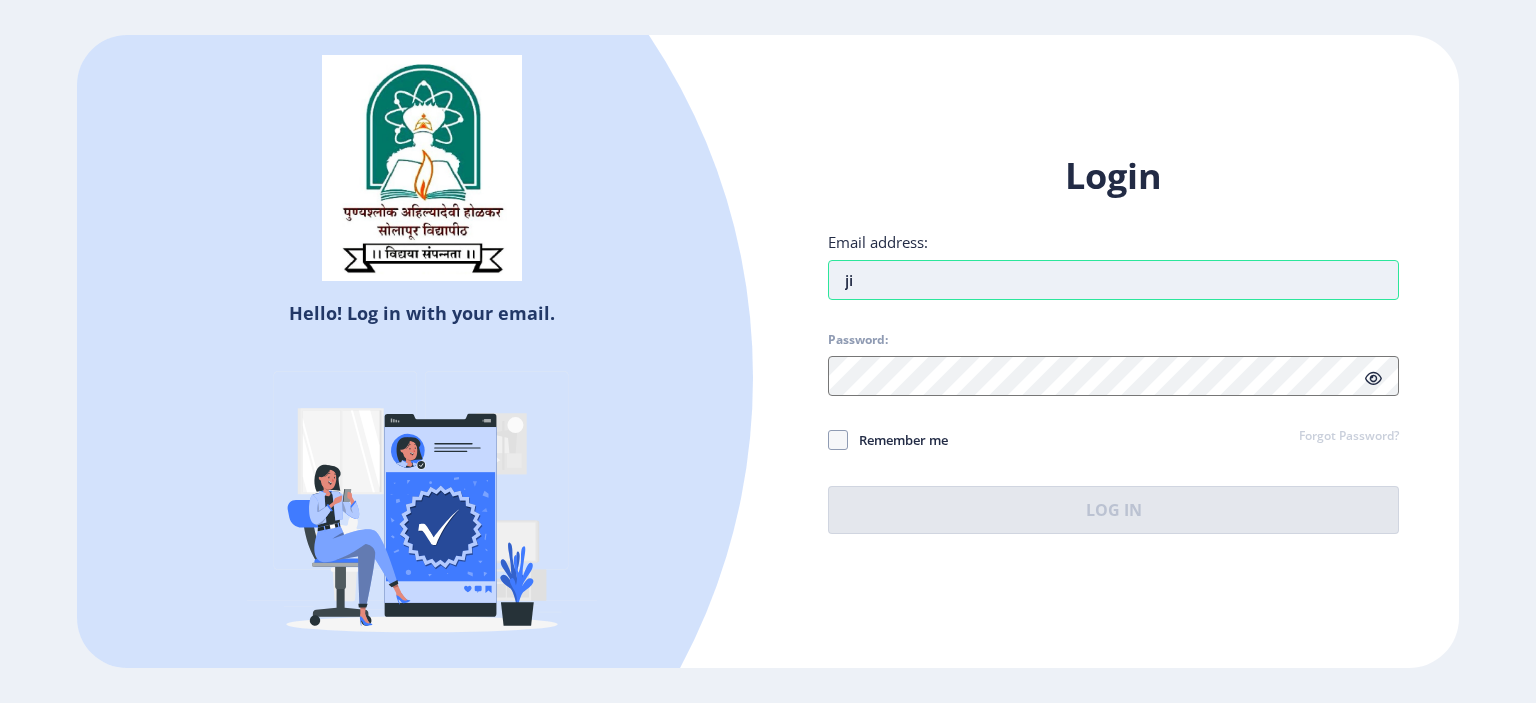 type on "j" 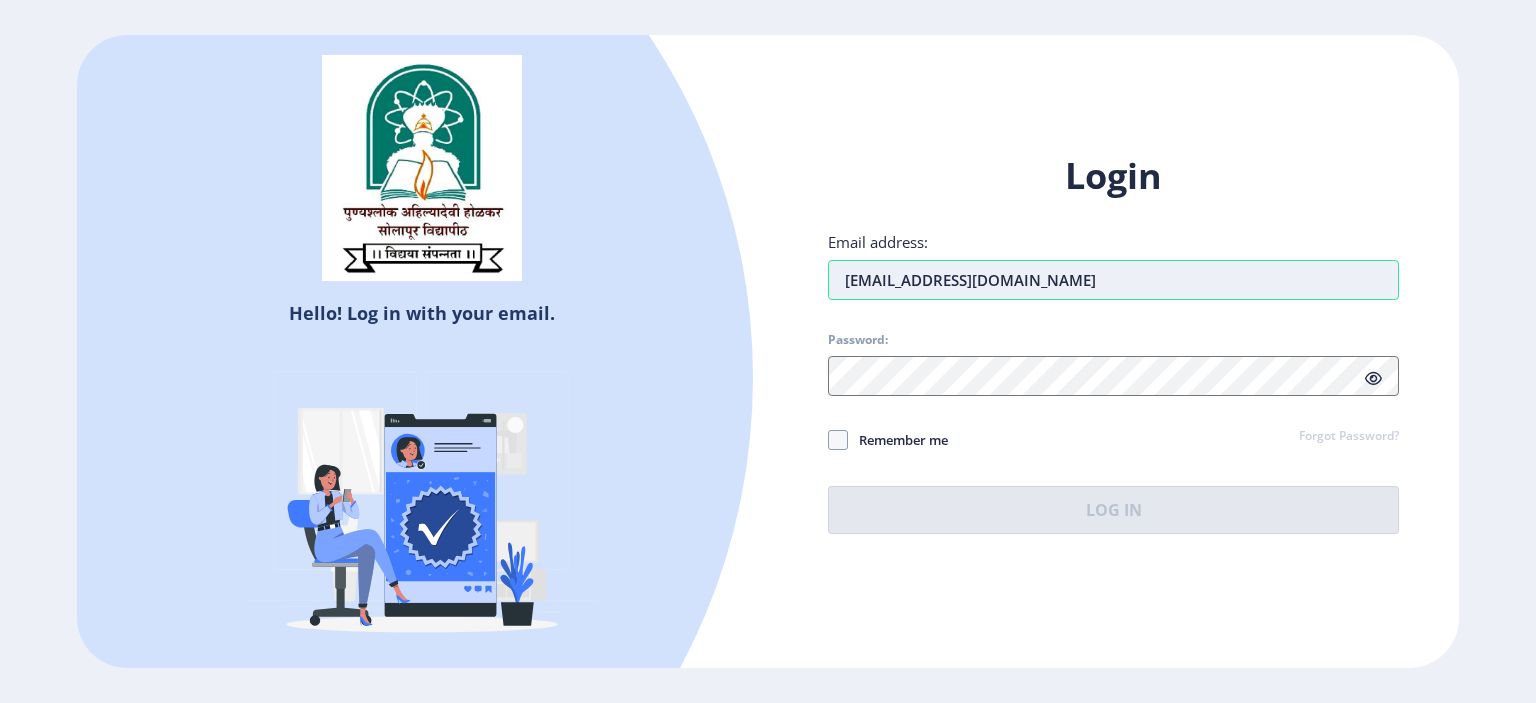 type on "[EMAIL_ADDRESS][DOMAIN_NAME]" 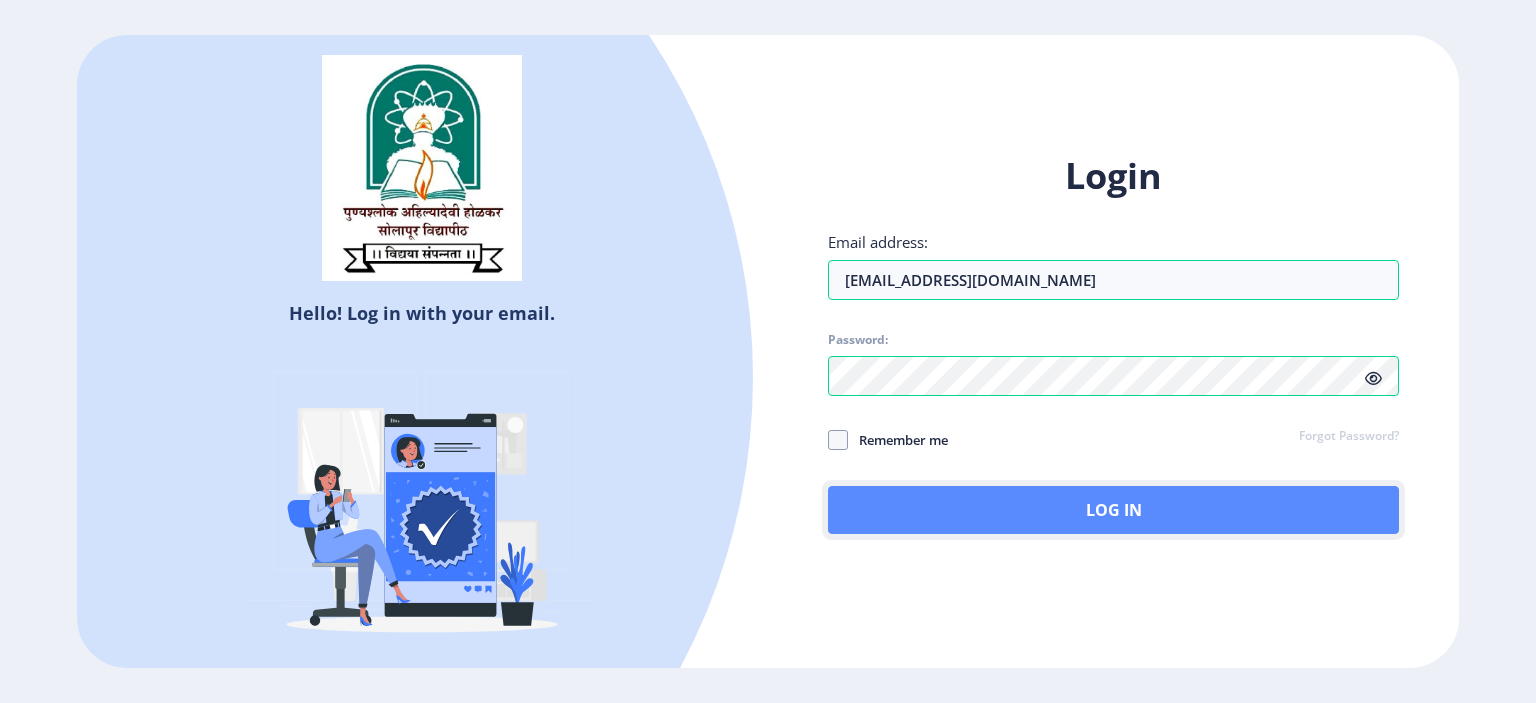 click on "Log In" 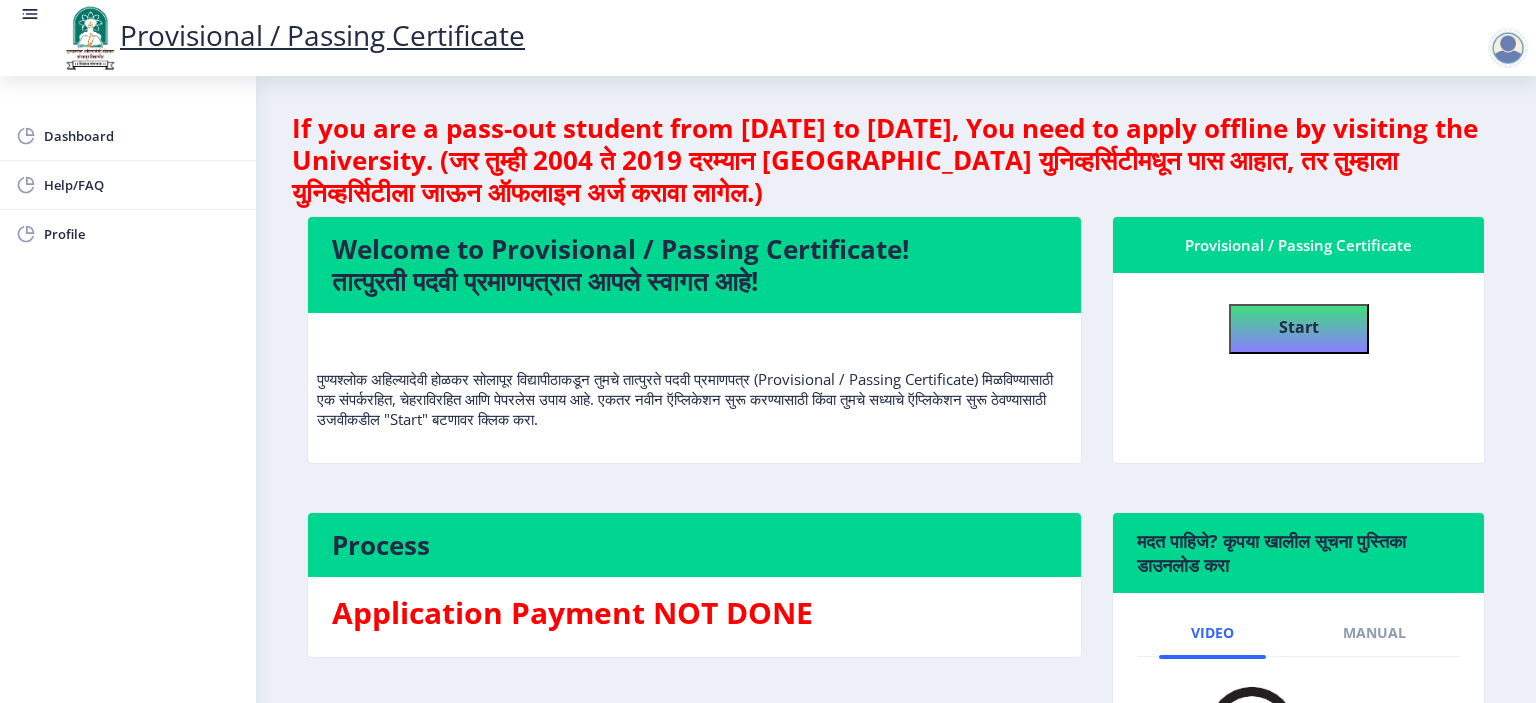 scroll, scrollTop: 0, scrollLeft: 0, axis: both 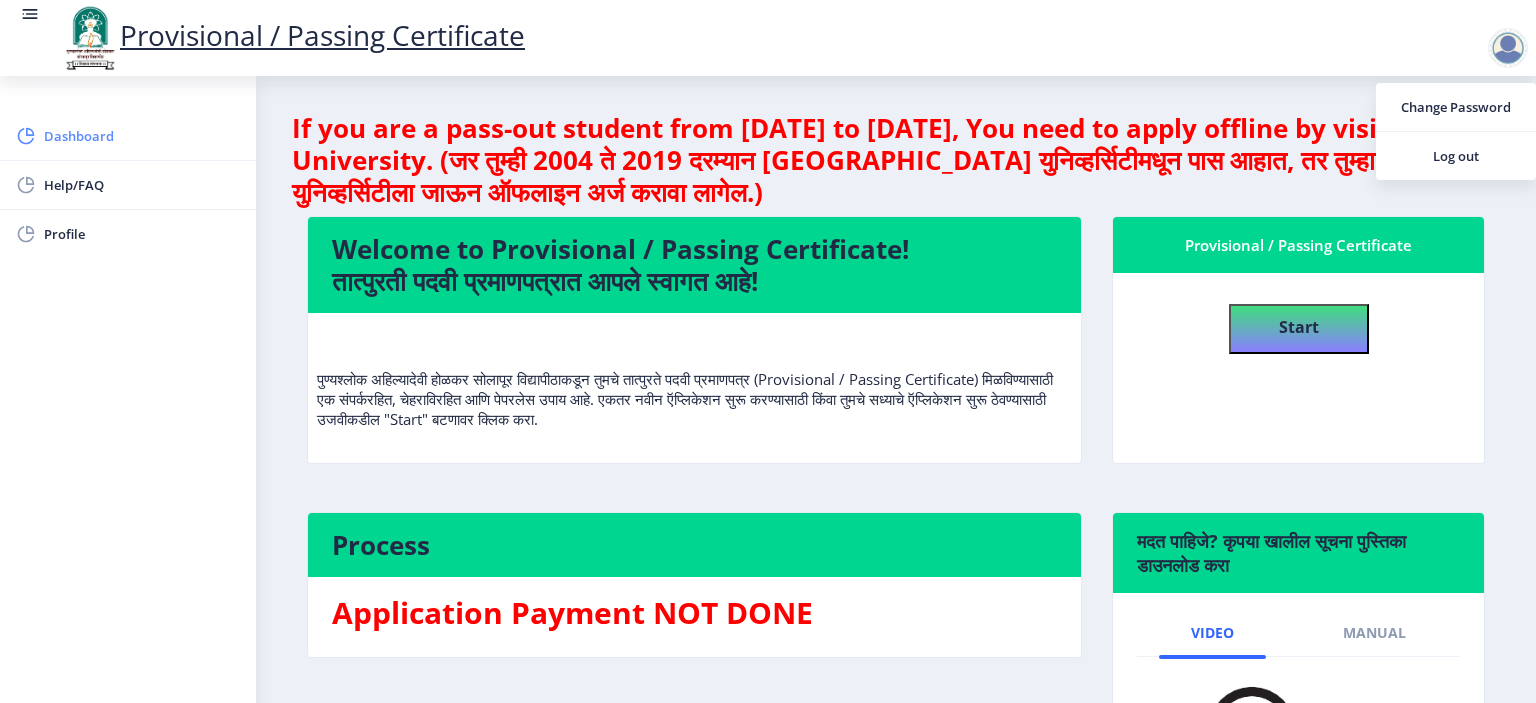 click on "Dashboard" 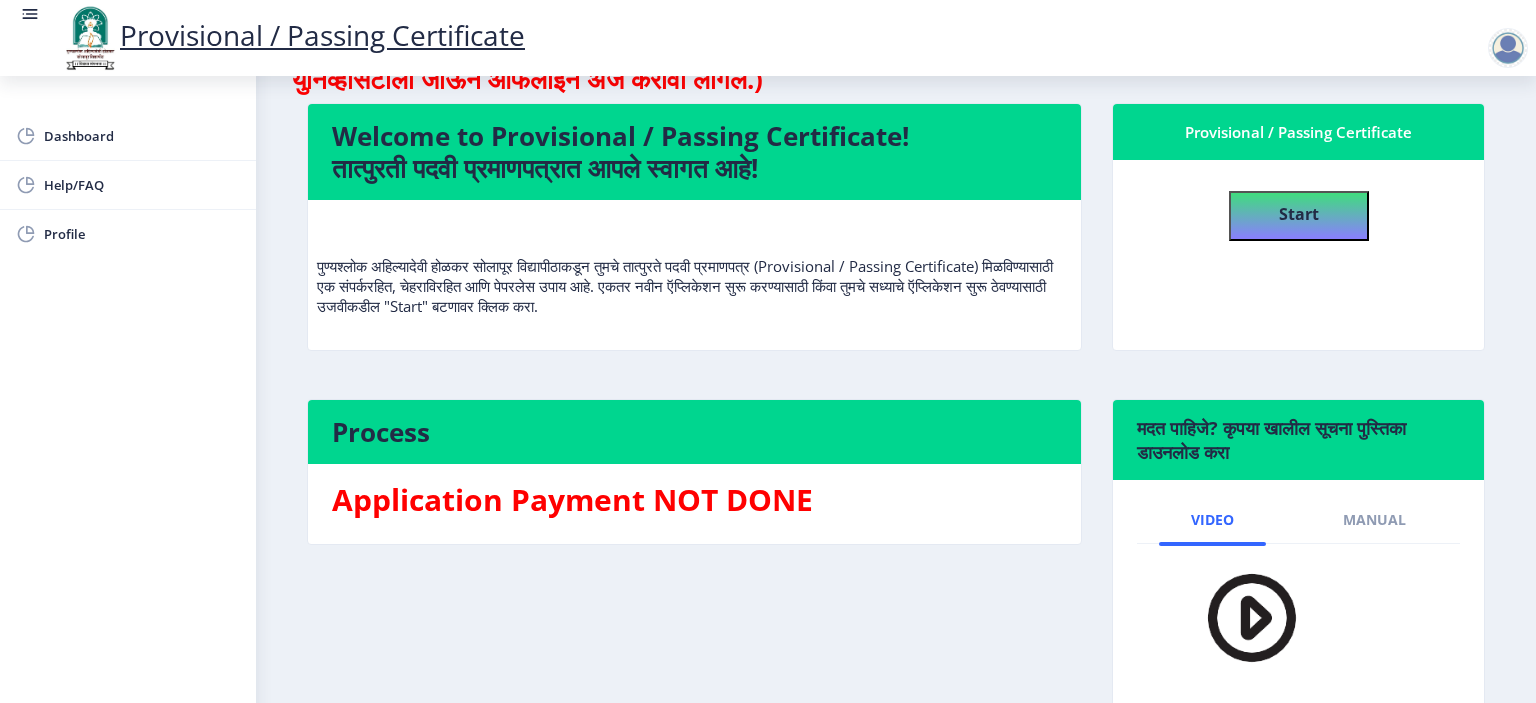 scroll, scrollTop: 220, scrollLeft: 0, axis: vertical 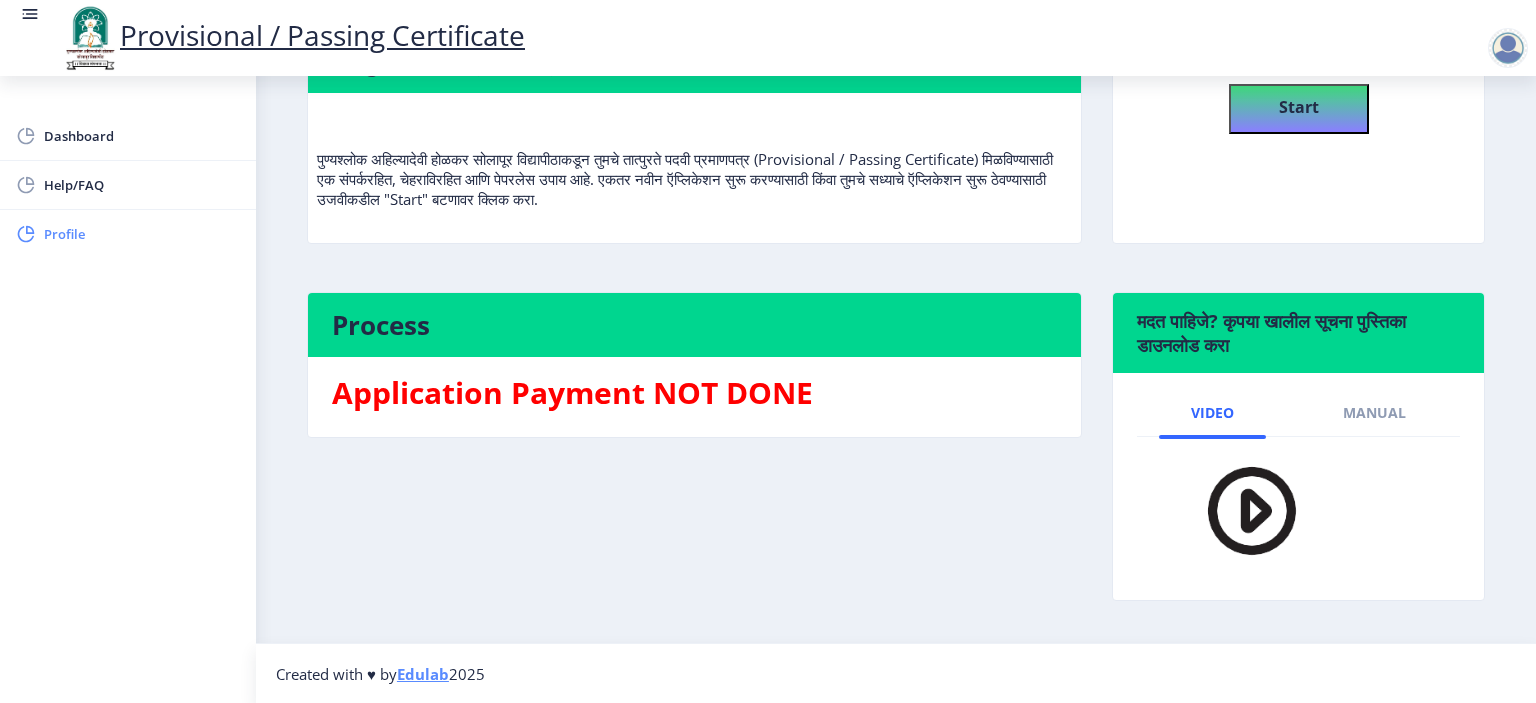 click on "Profile" 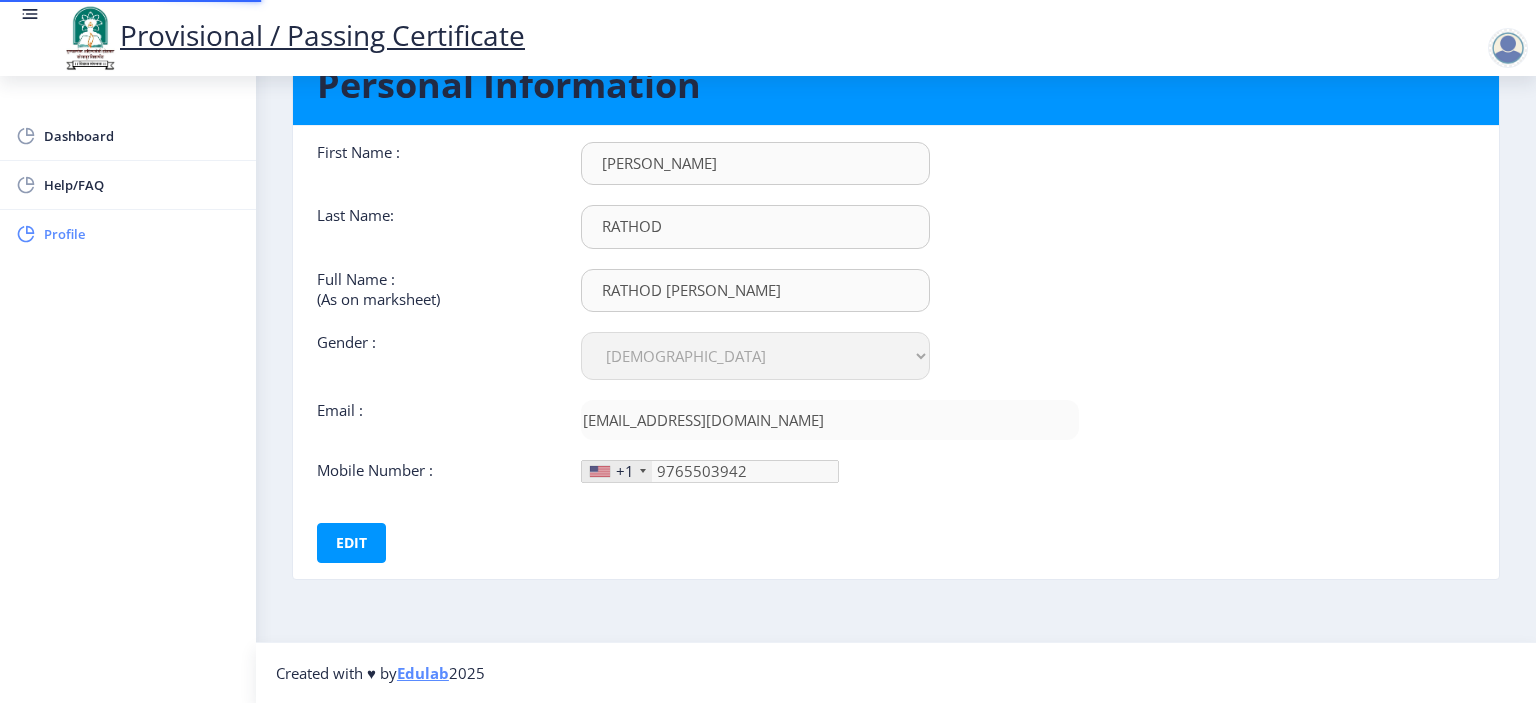 type on "[PHONE_NUMBER]" 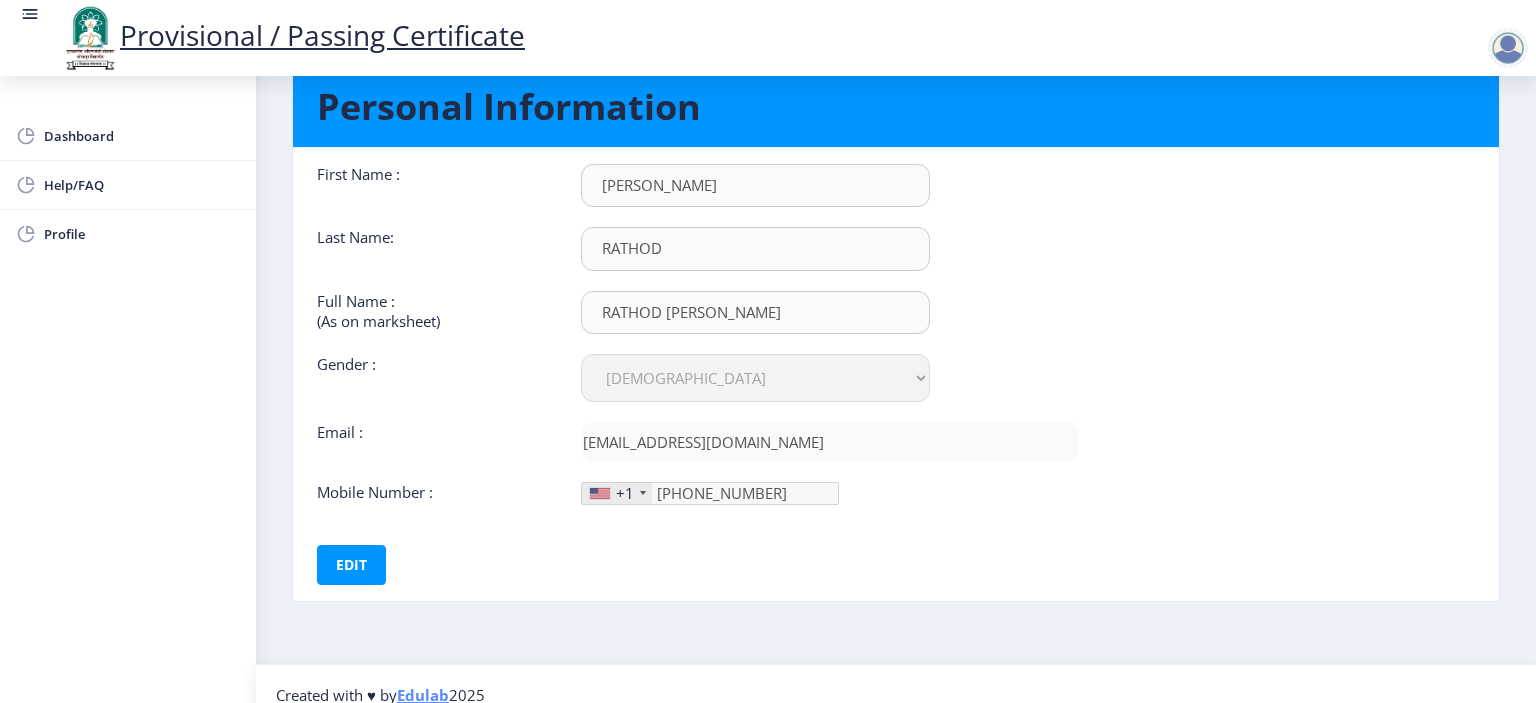 scroll, scrollTop: 84, scrollLeft: 0, axis: vertical 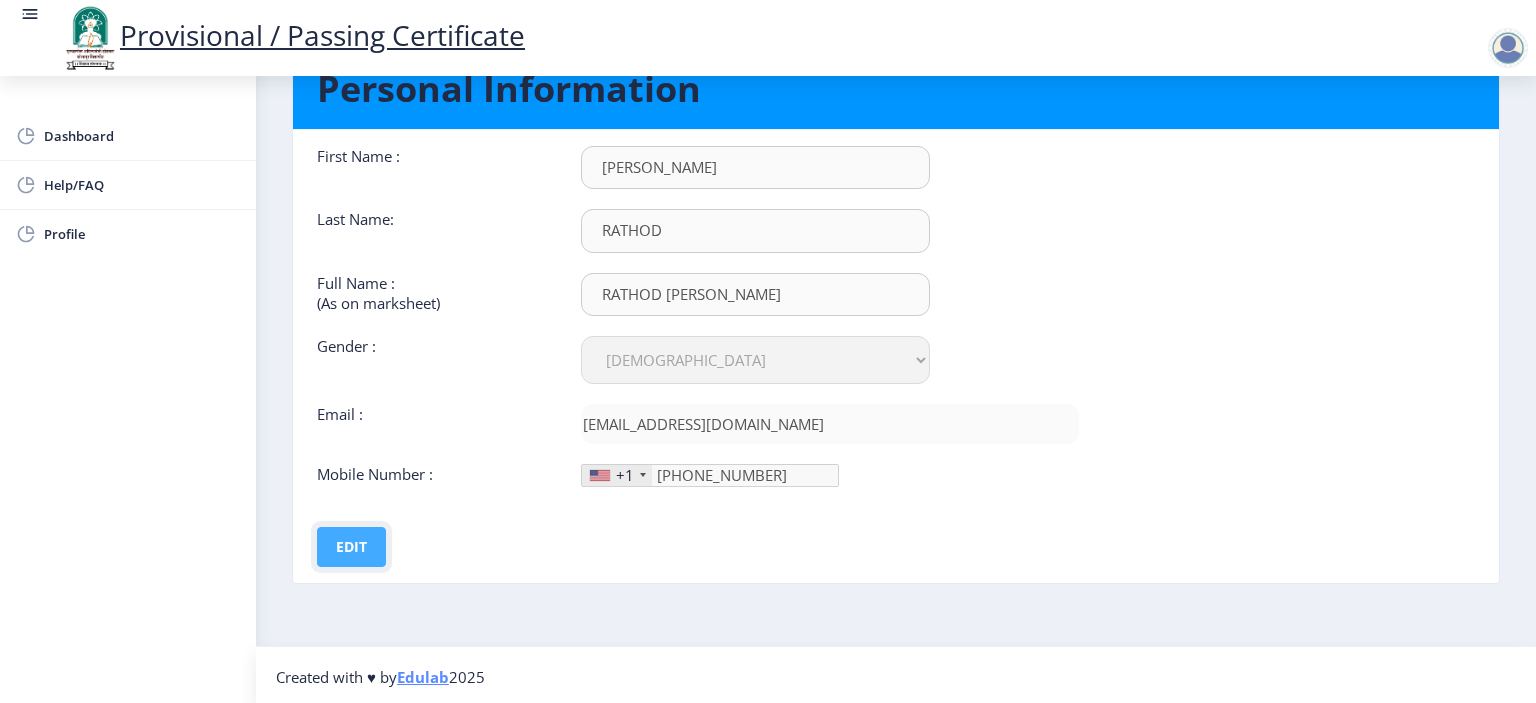 click on "Edit" 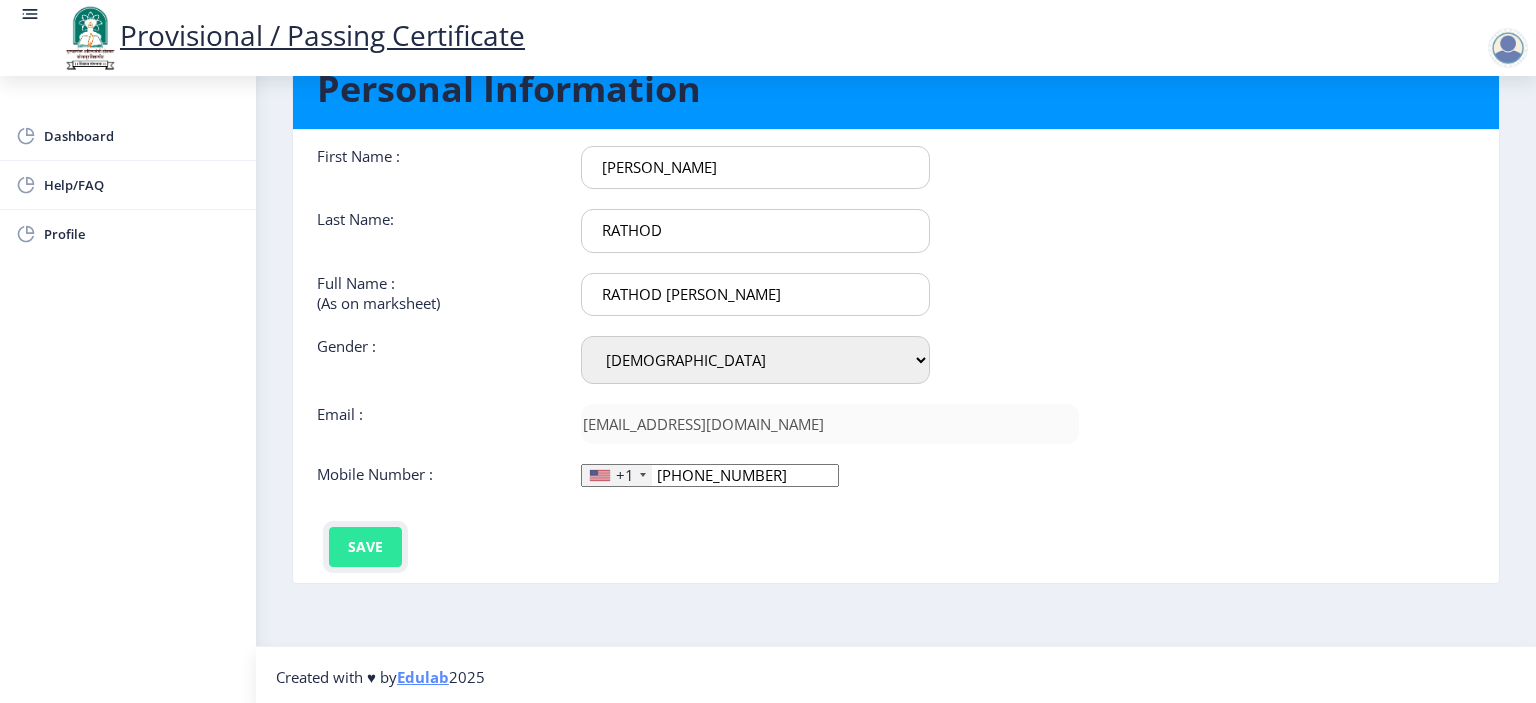 click on "Save" 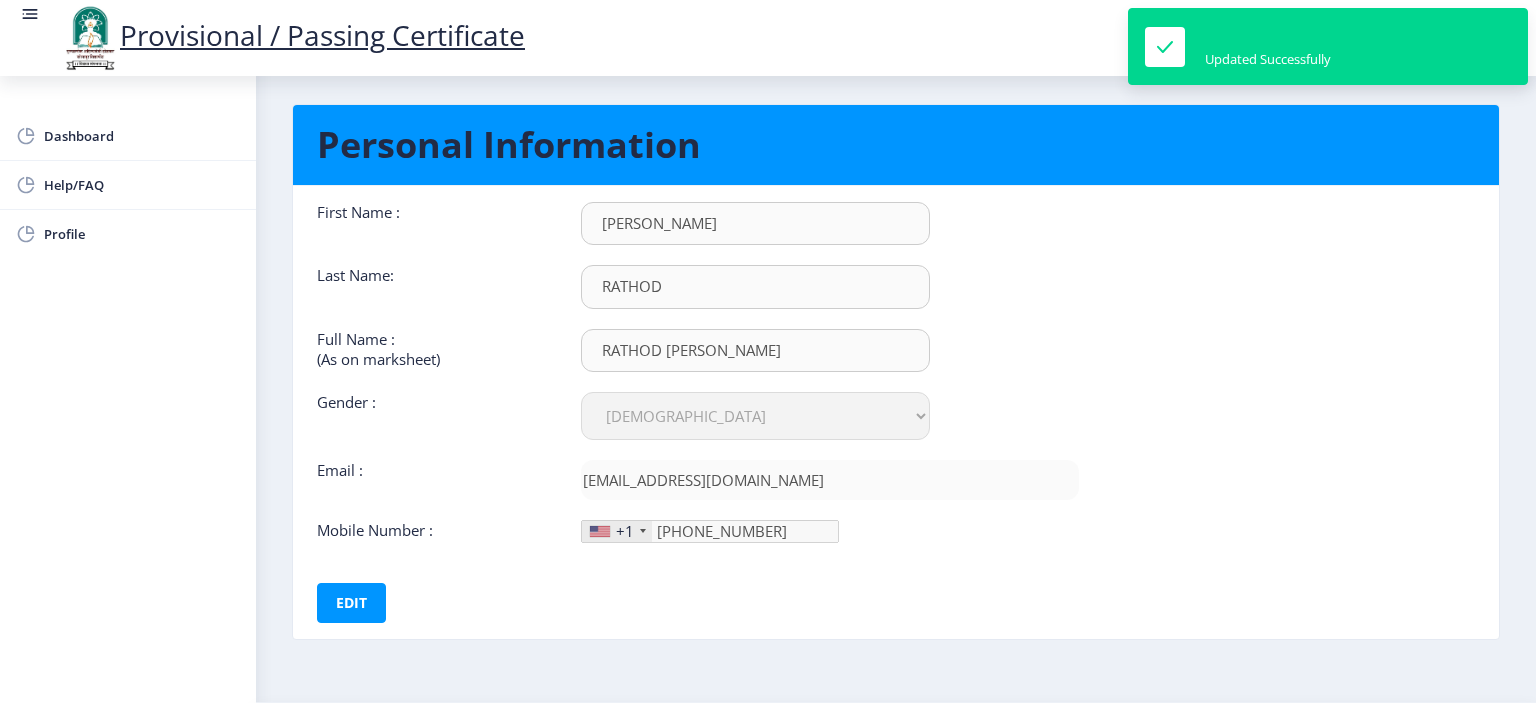 scroll, scrollTop: 0, scrollLeft: 0, axis: both 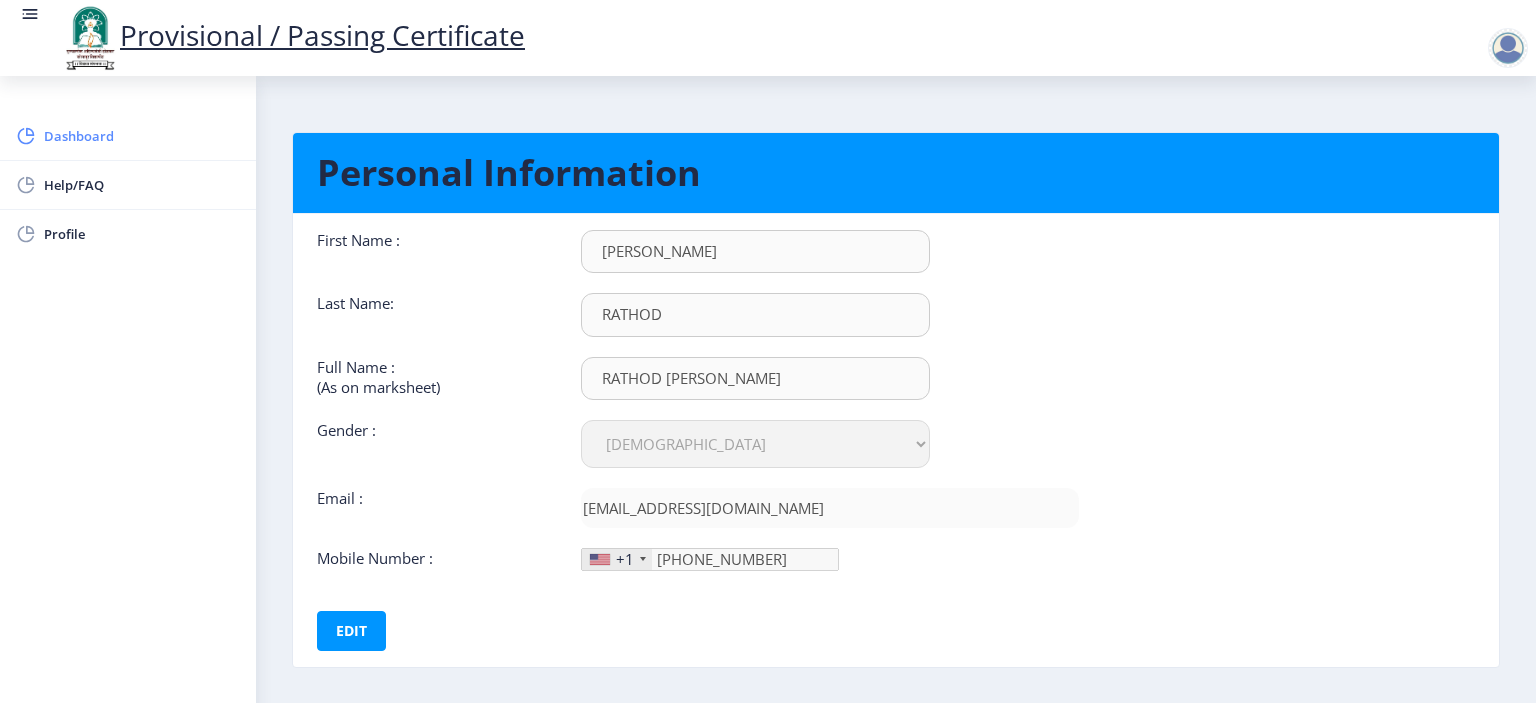 click on "Dashboard" 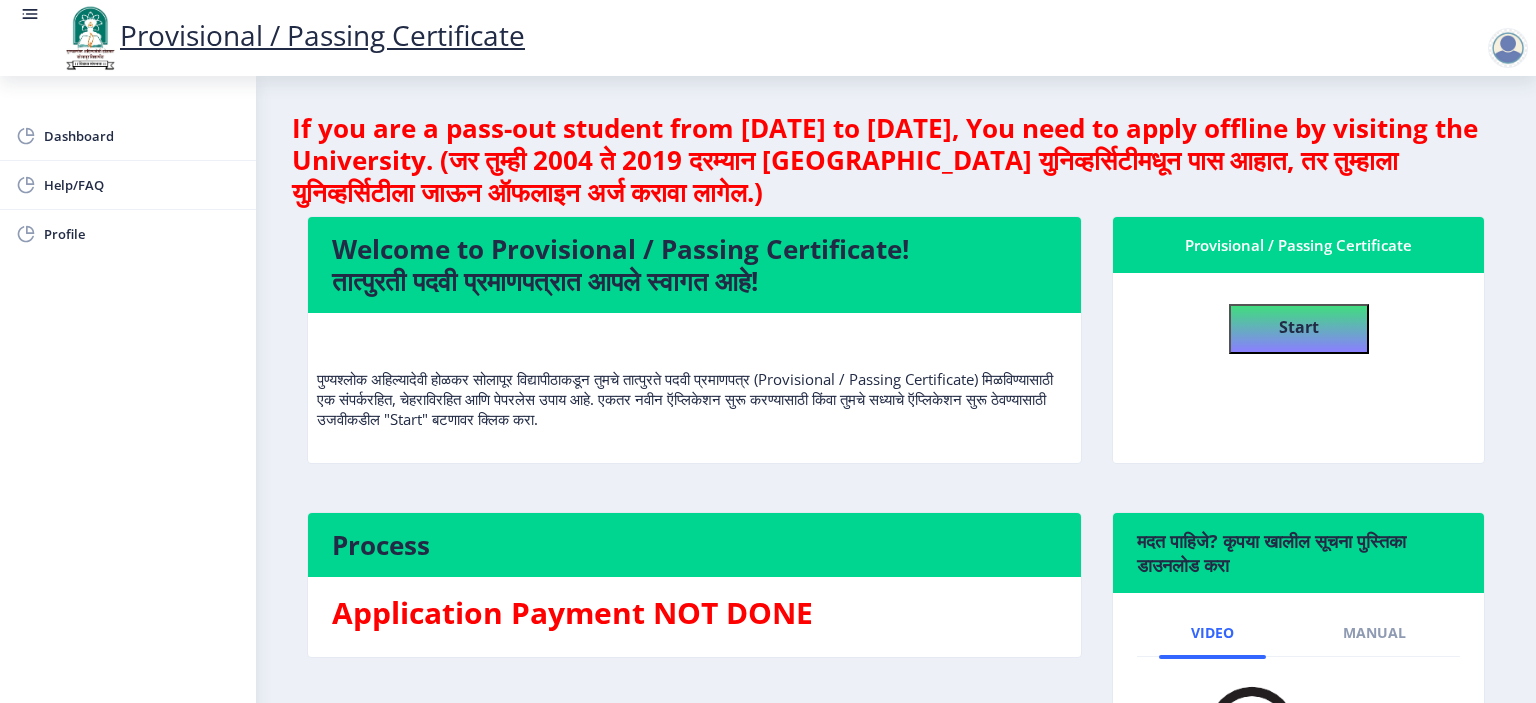 click on "Provisional / Passing Certificate" 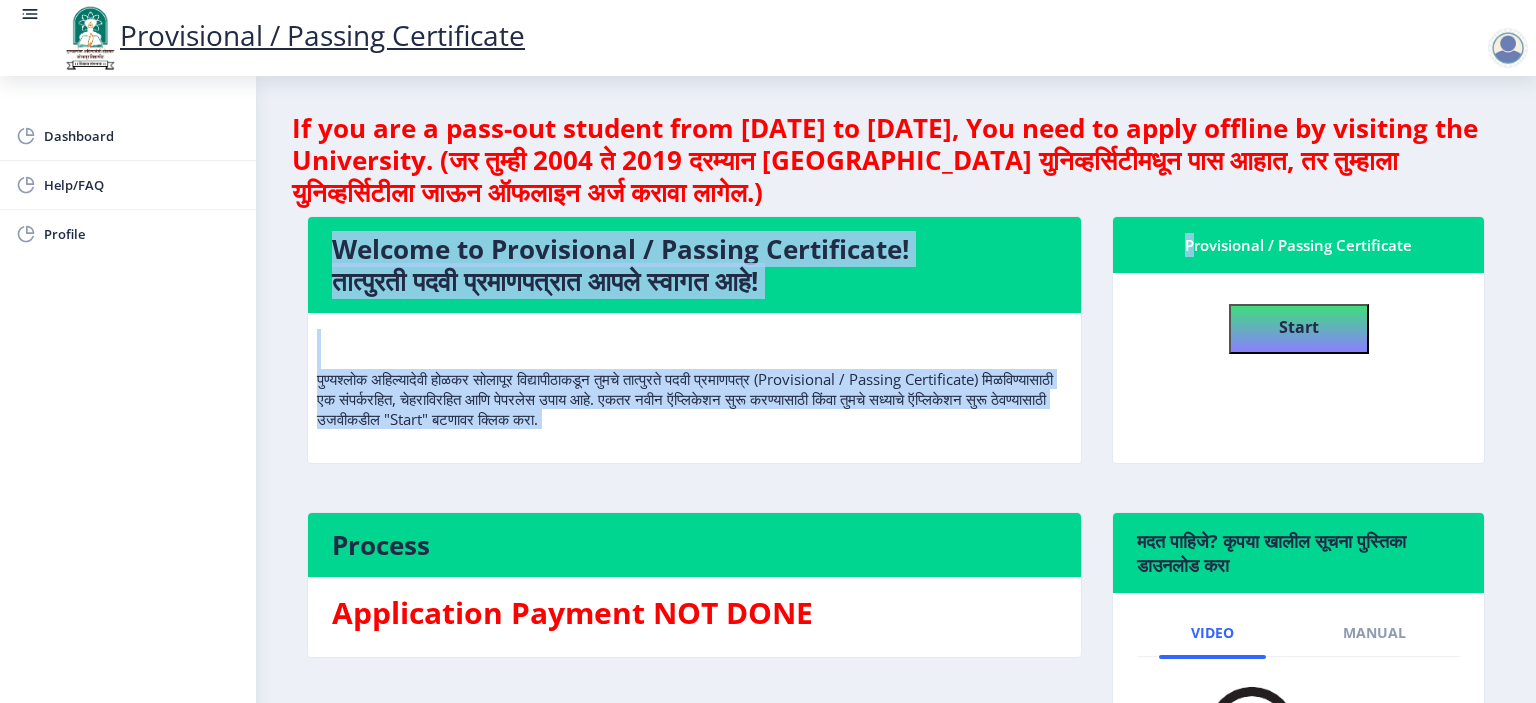 click on "Provisional / Passing Certificate" 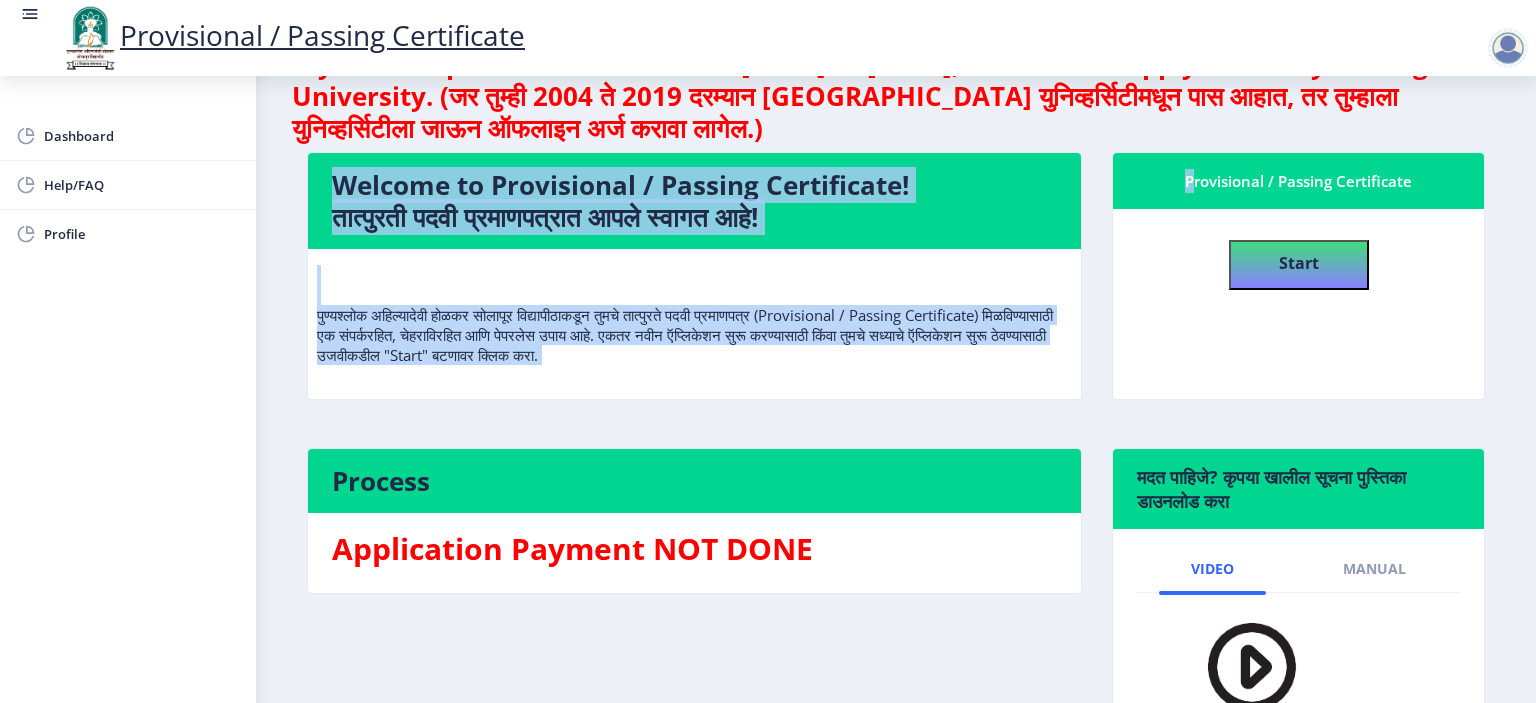 scroll, scrollTop: 100, scrollLeft: 0, axis: vertical 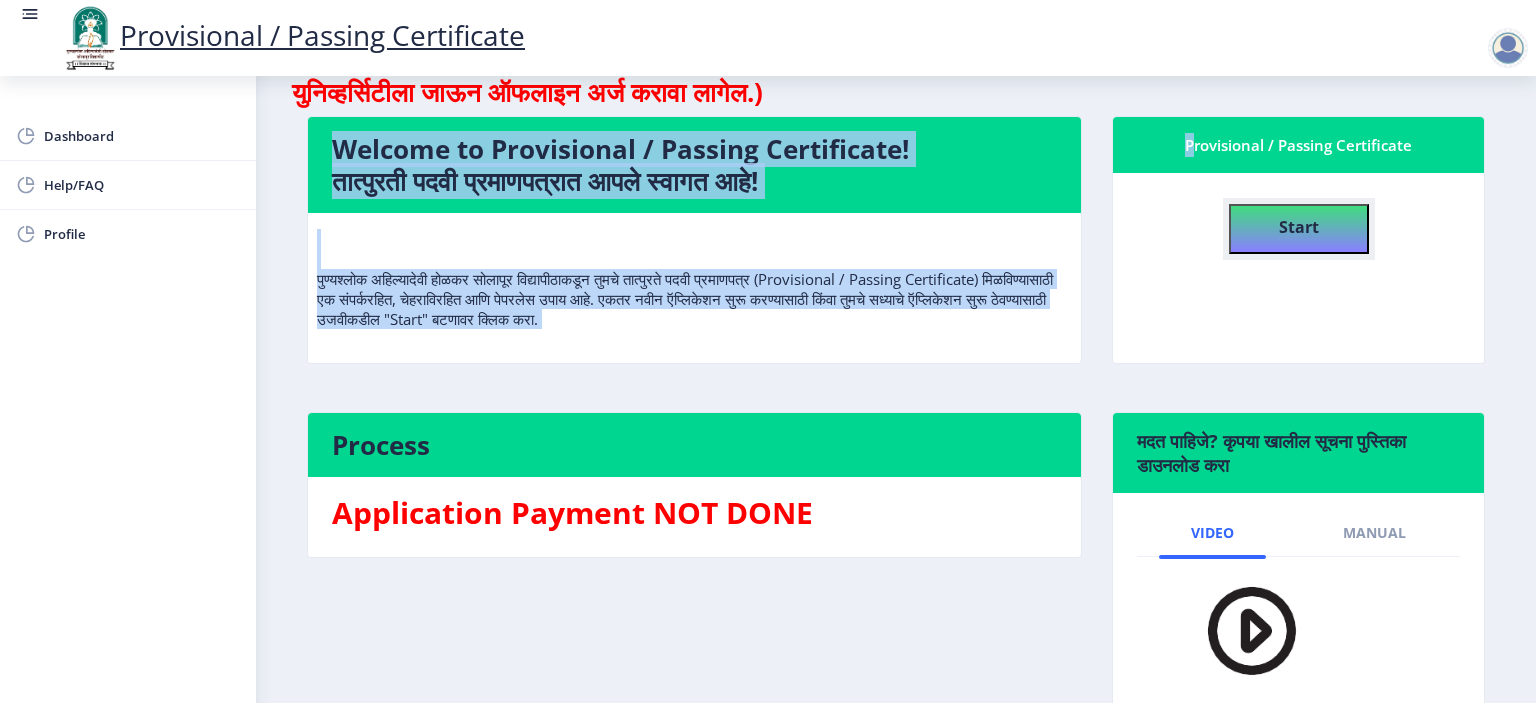 click on "Start" 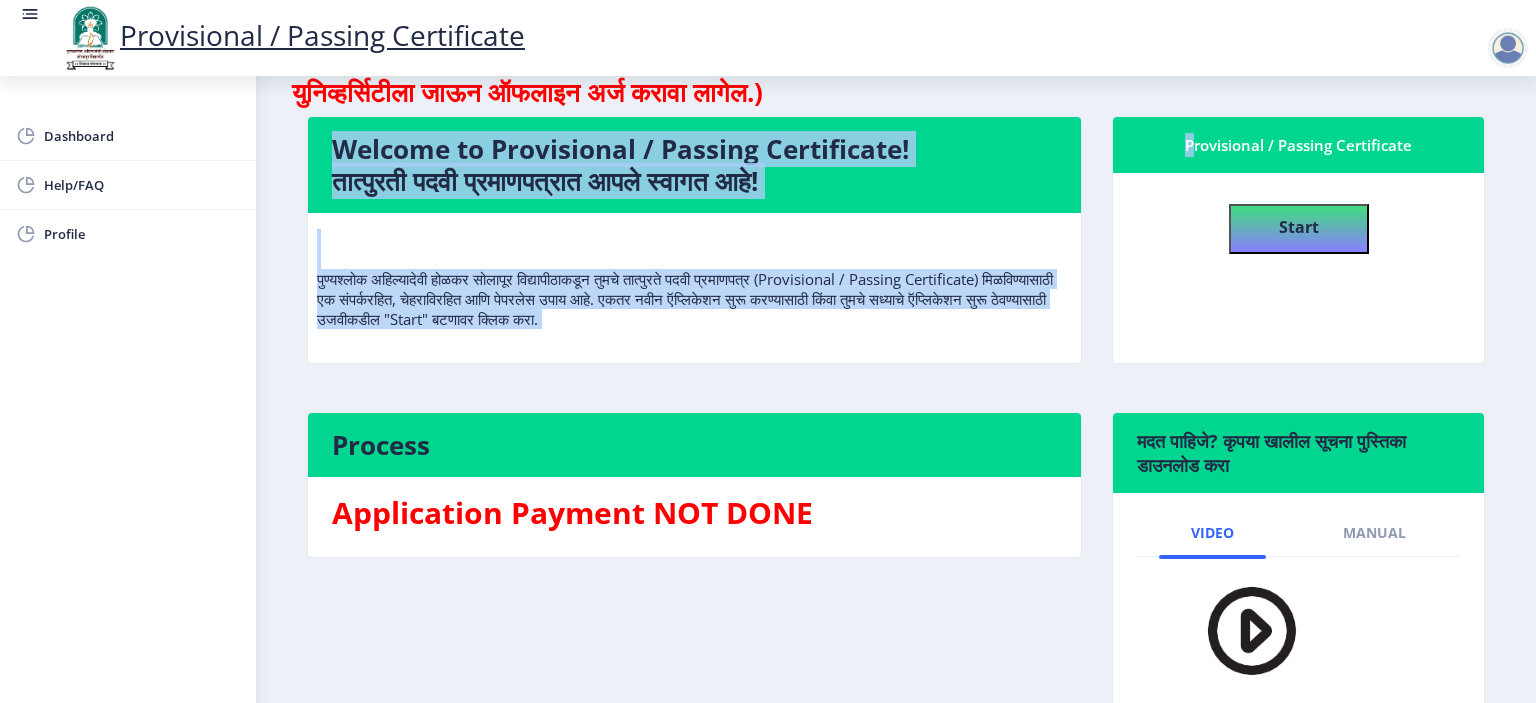select 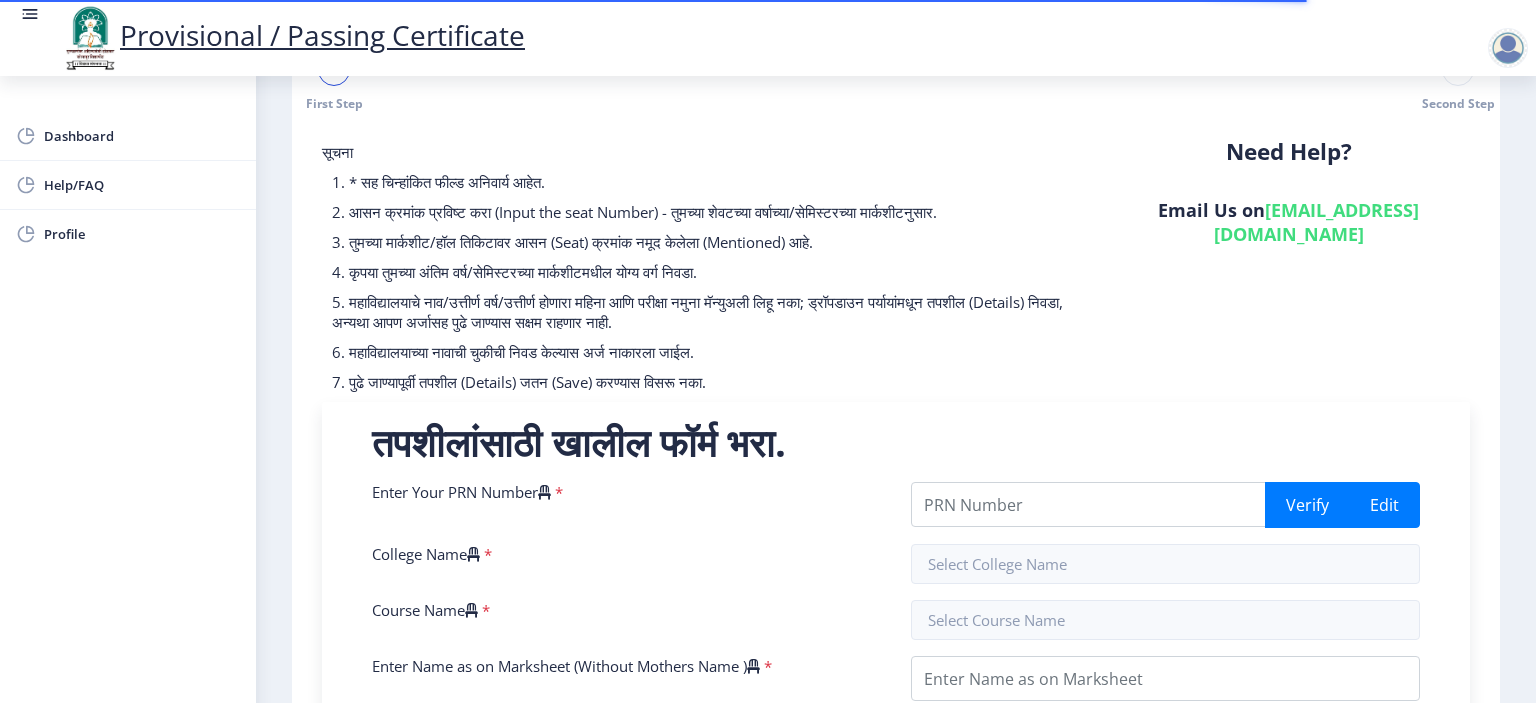 scroll, scrollTop: 0, scrollLeft: 0, axis: both 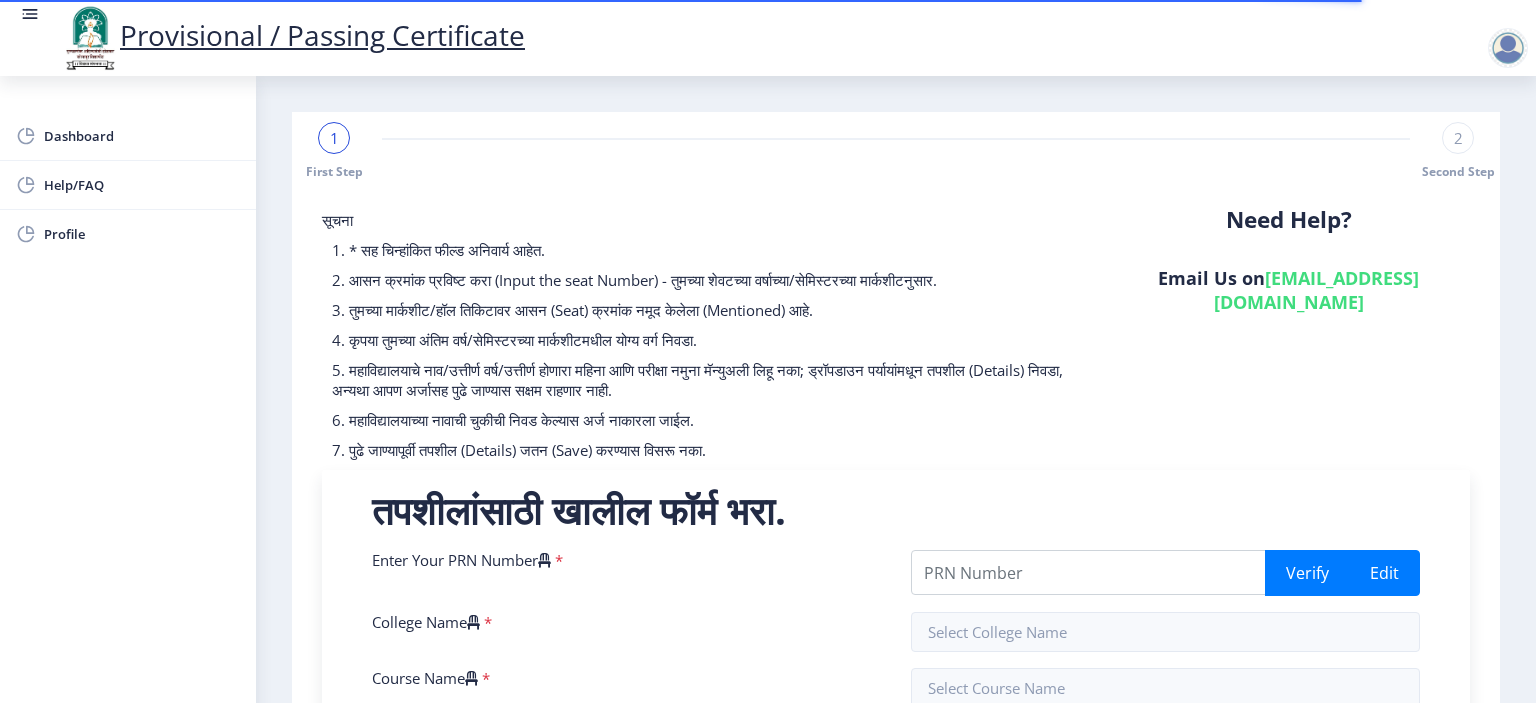 click 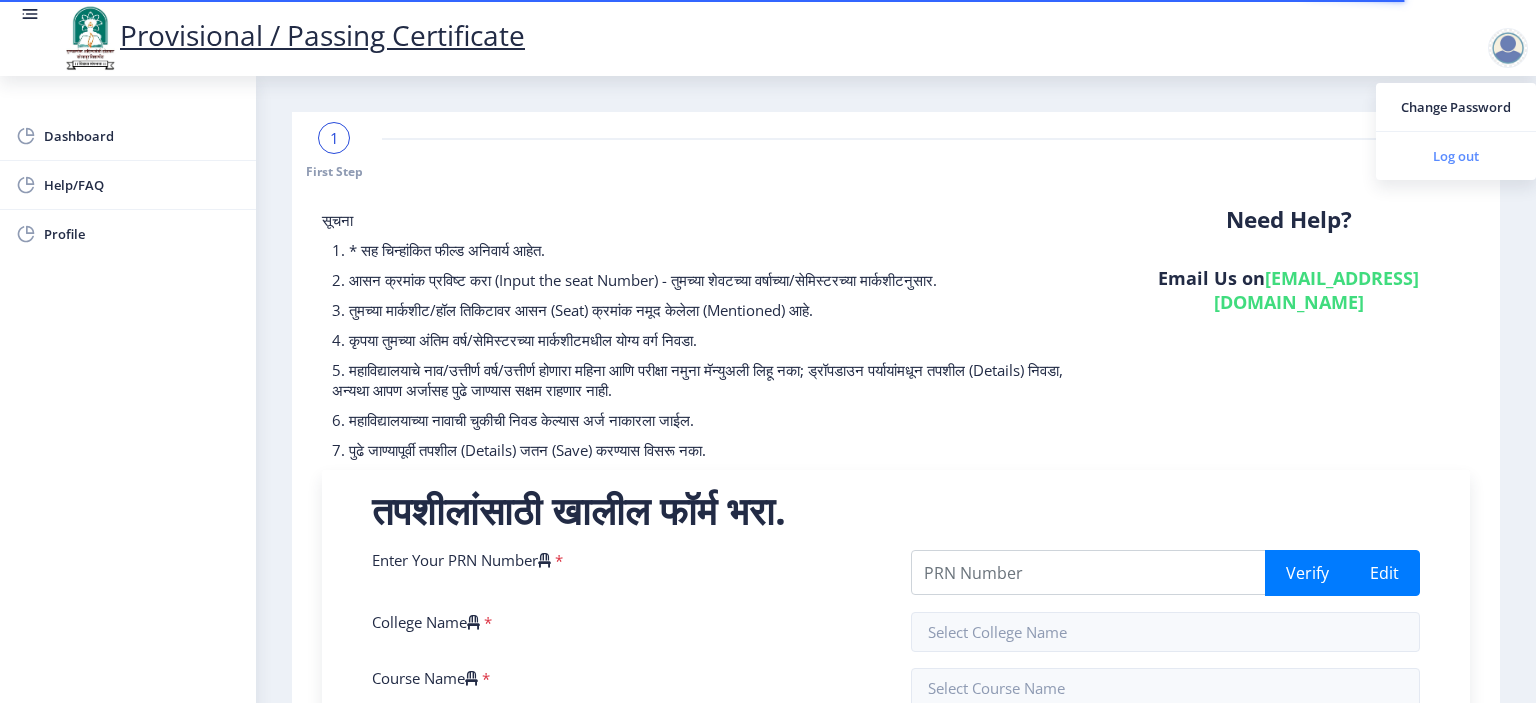 click on "Log out" at bounding box center (1456, 156) 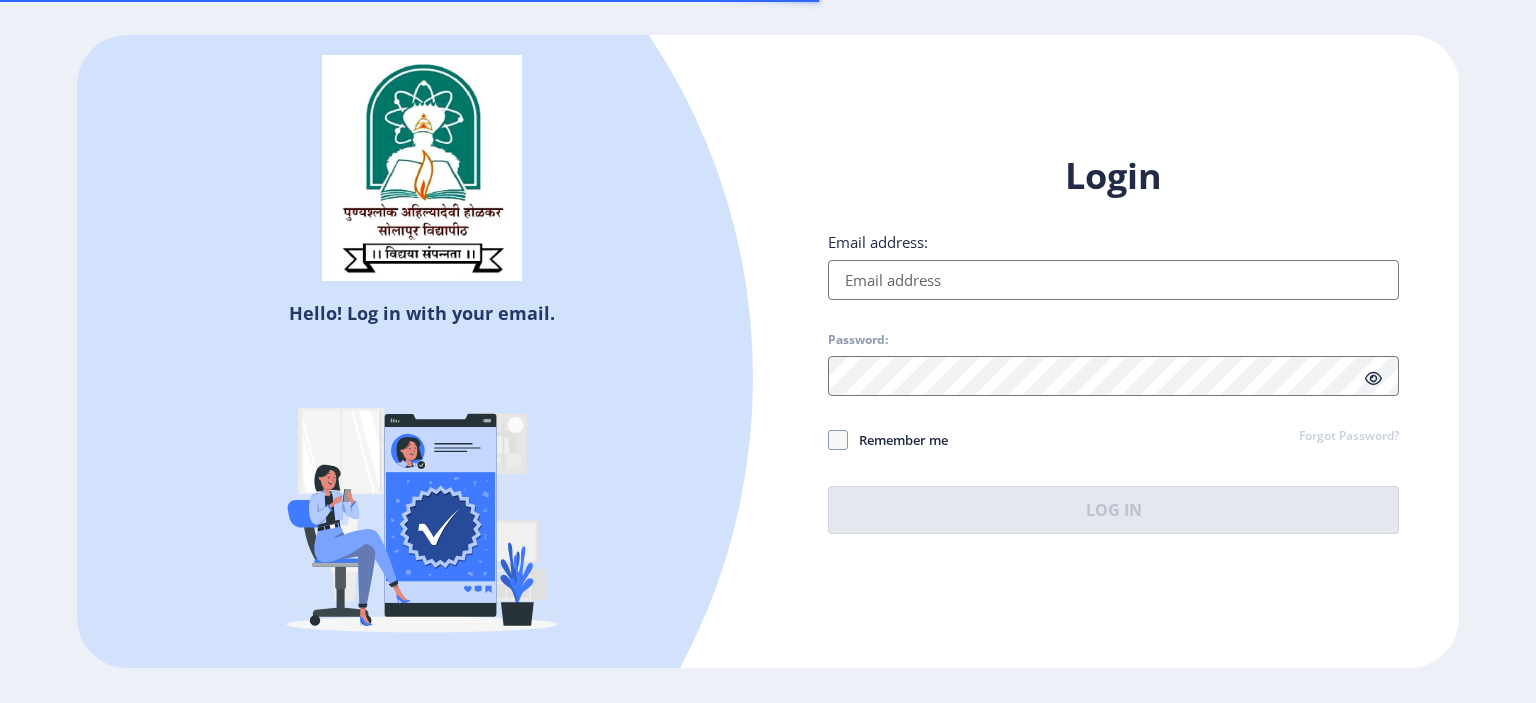 click on "Email address:" at bounding box center [1113, 280] 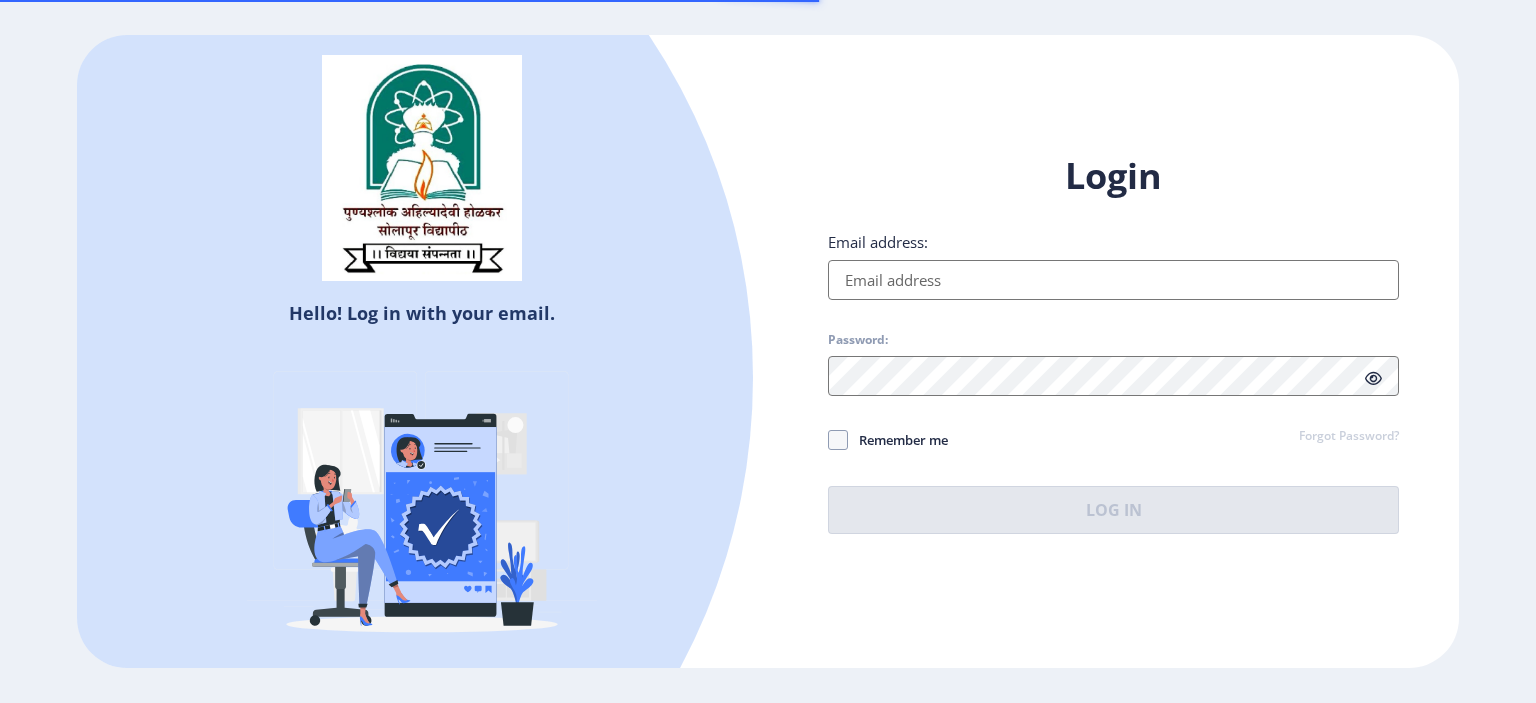 scroll, scrollTop: 0, scrollLeft: 0, axis: both 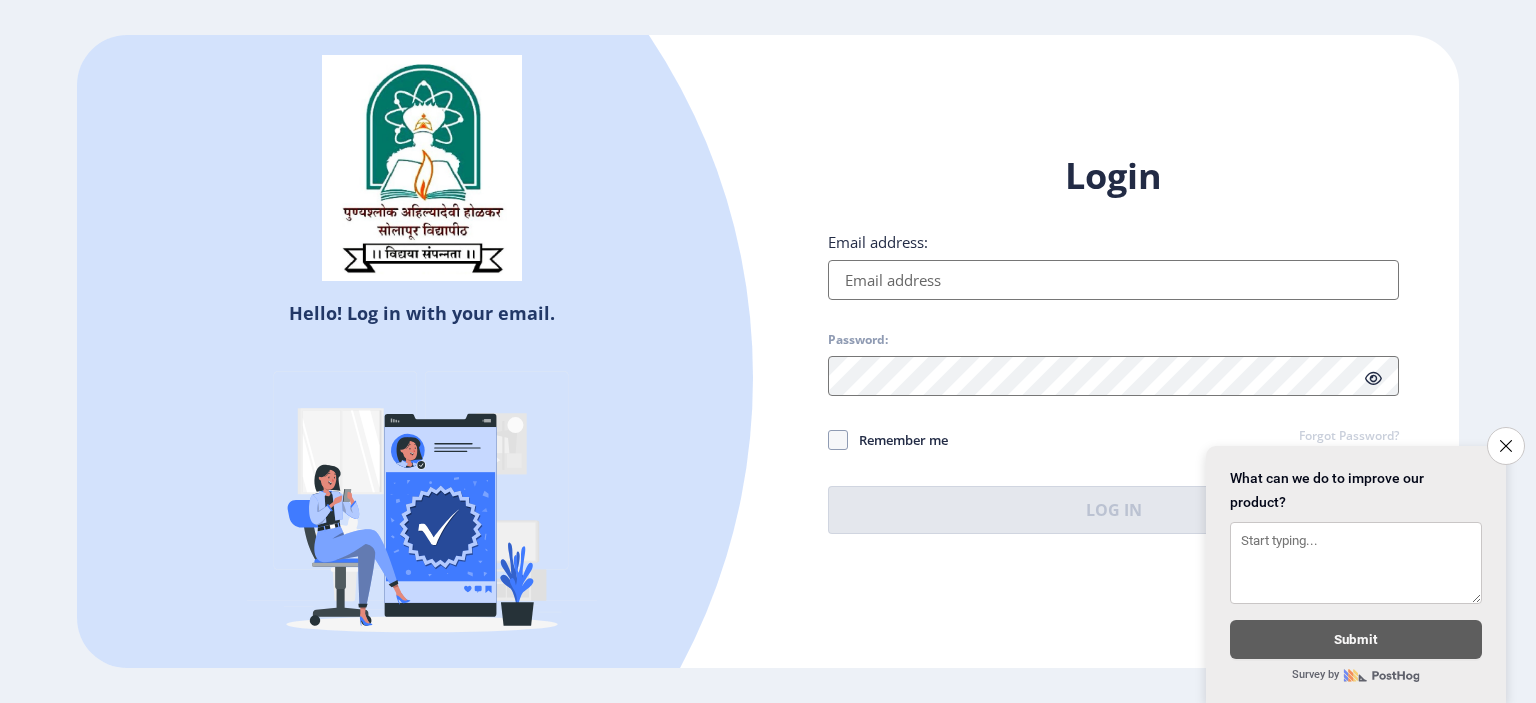 type on "[EMAIL_ADDRESS][DOMAIN_NAME]" 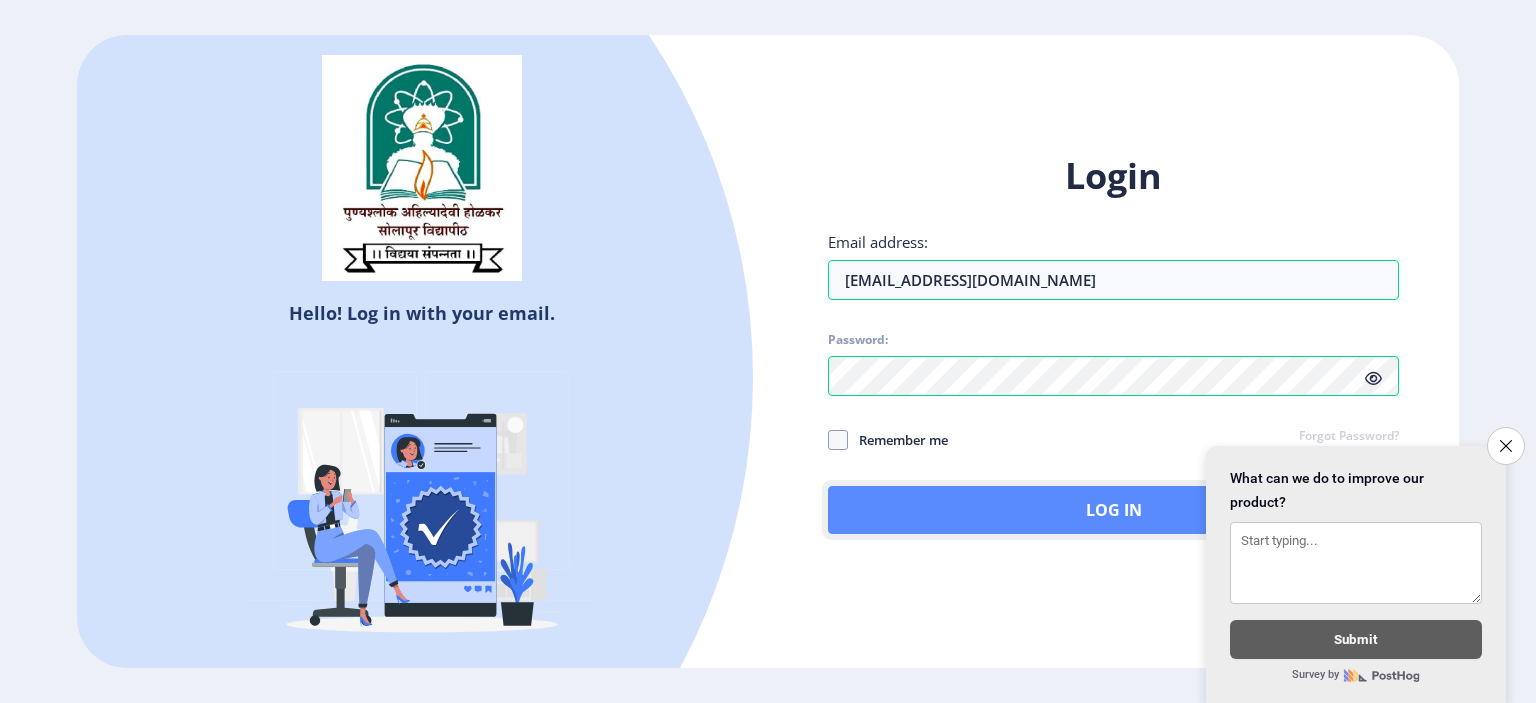 drag, startPoint x: 996, startPoint y: 505, endPoint x: 1009, endPoint y: 512, distance: 14.764823 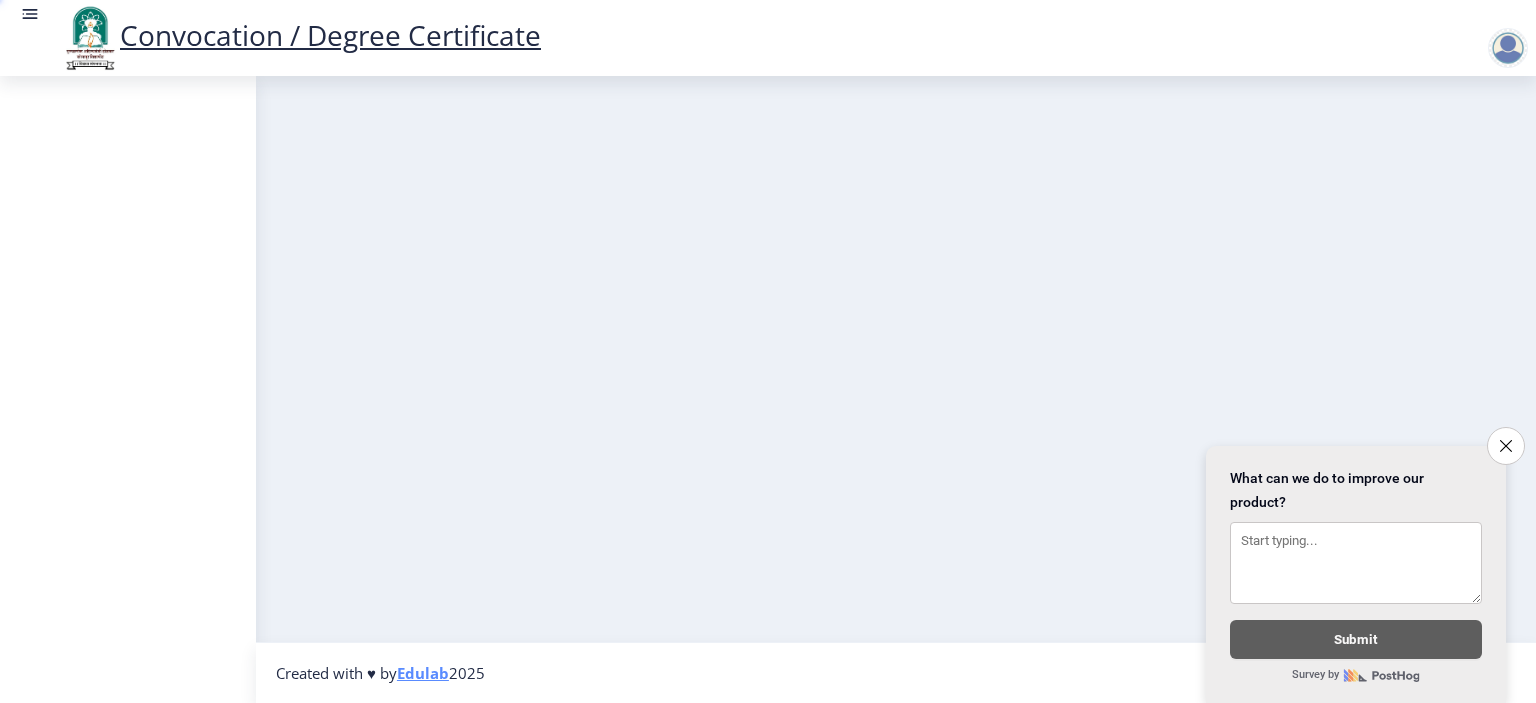 drag, startPoint x: 1517, startPoint y: 426, endPoint x: 1496, endPoint y: 431, distance: 21.587032 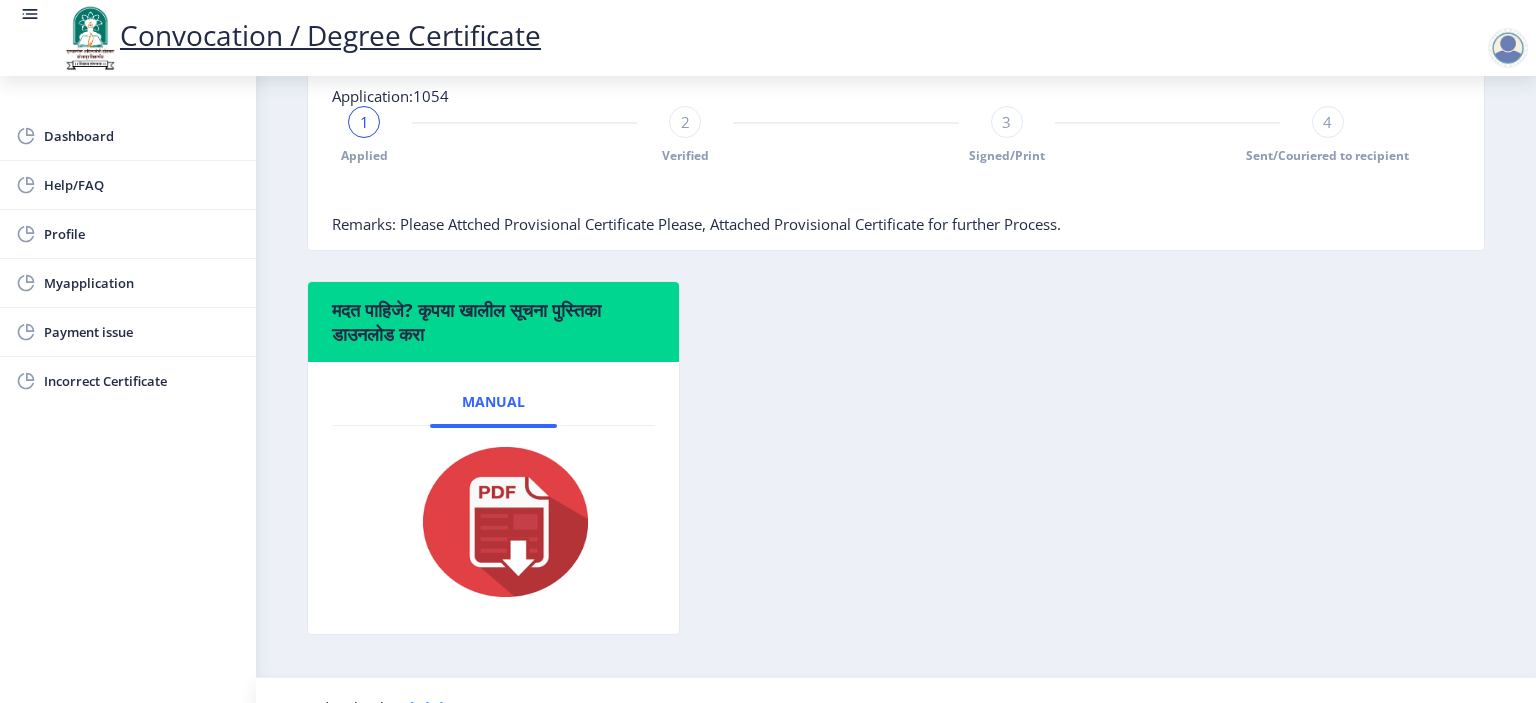 scroll, scrollTop: 400, scrollLeft: 0, axis: vertical 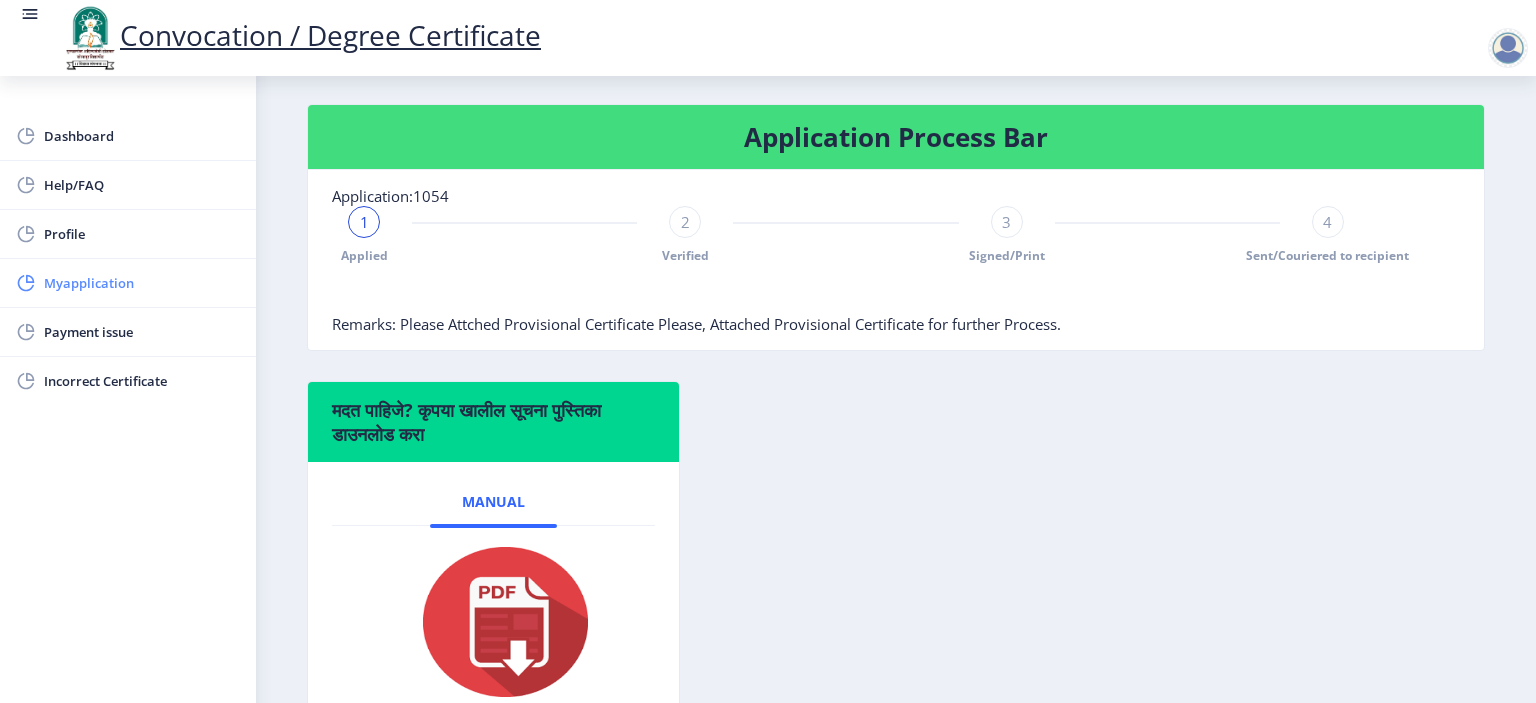 click on "Myapplication" 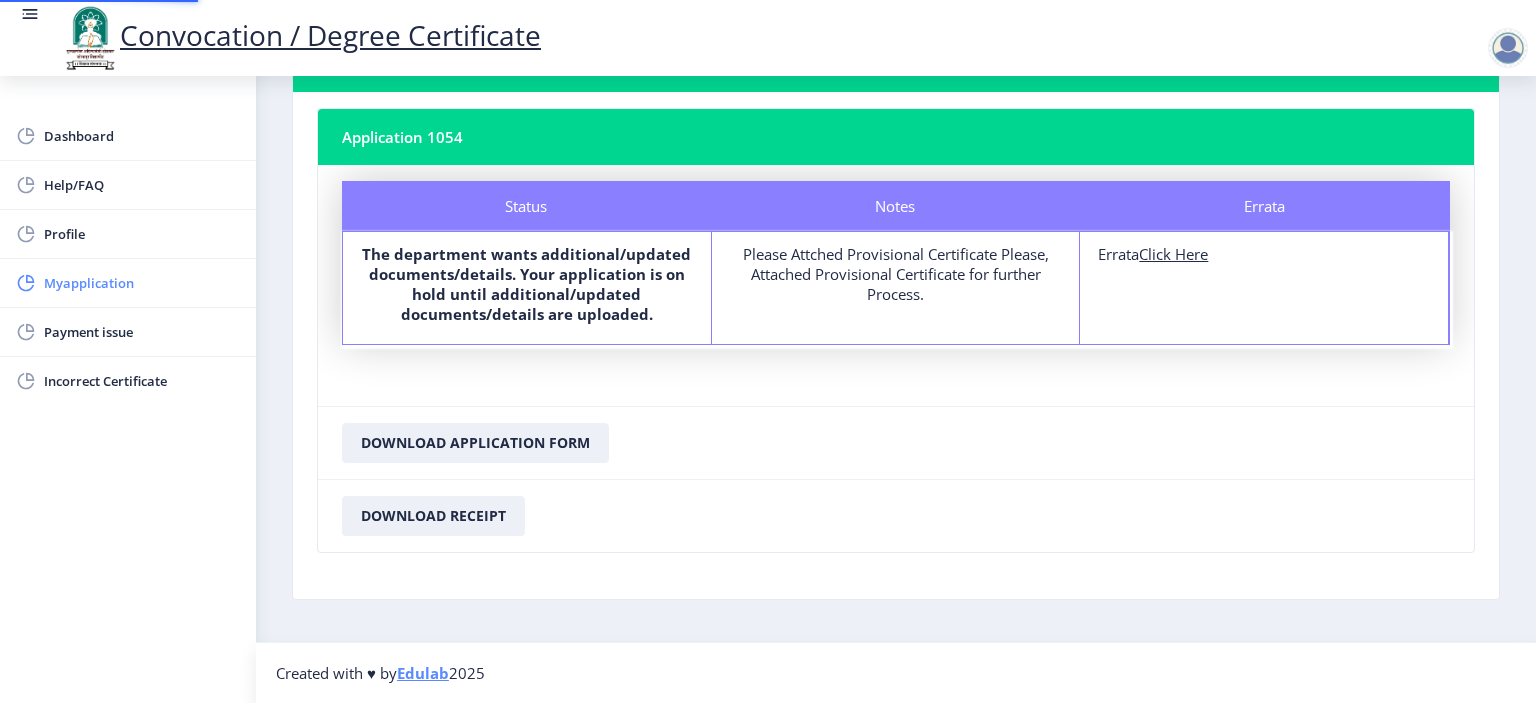 scroll, scrollTop: 0, scrollLeft: 0, axis: both 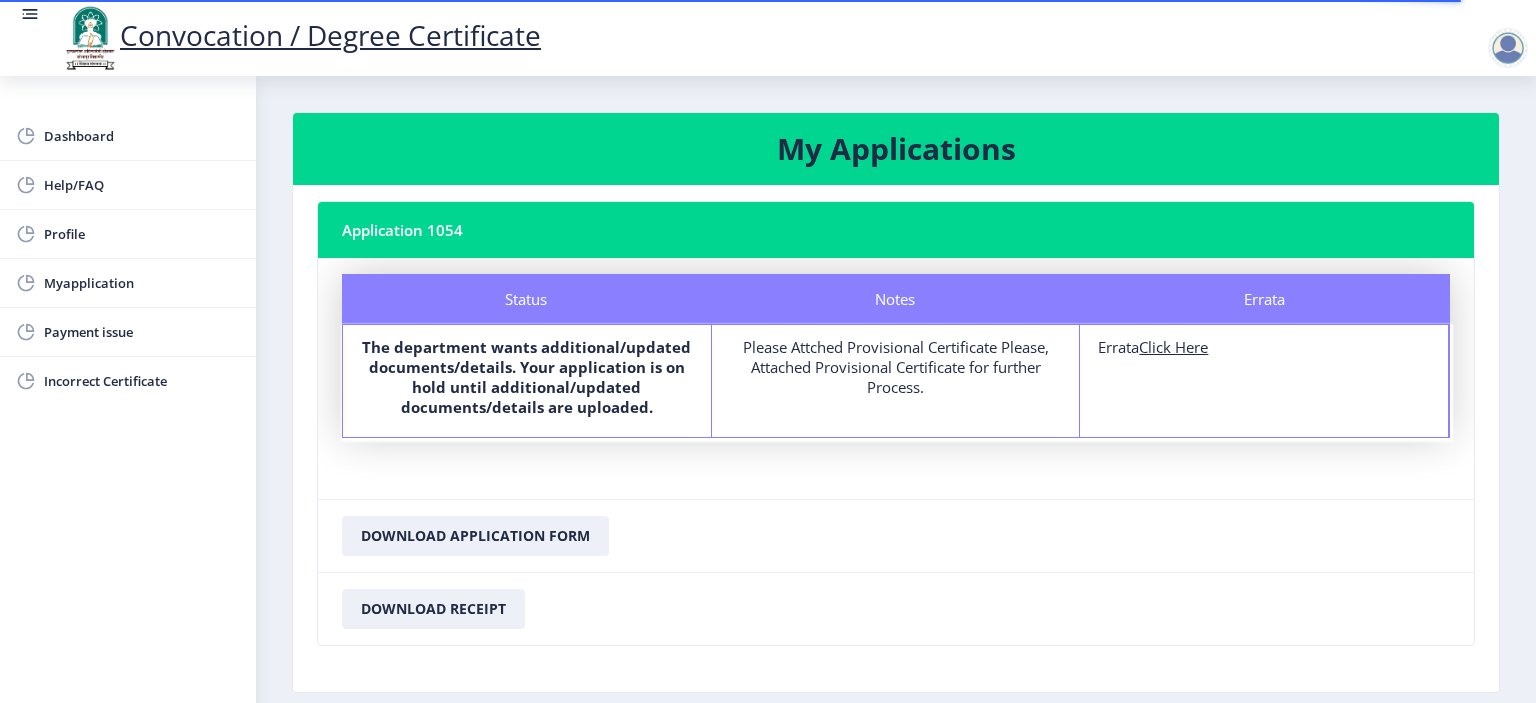 click on "Click Here" 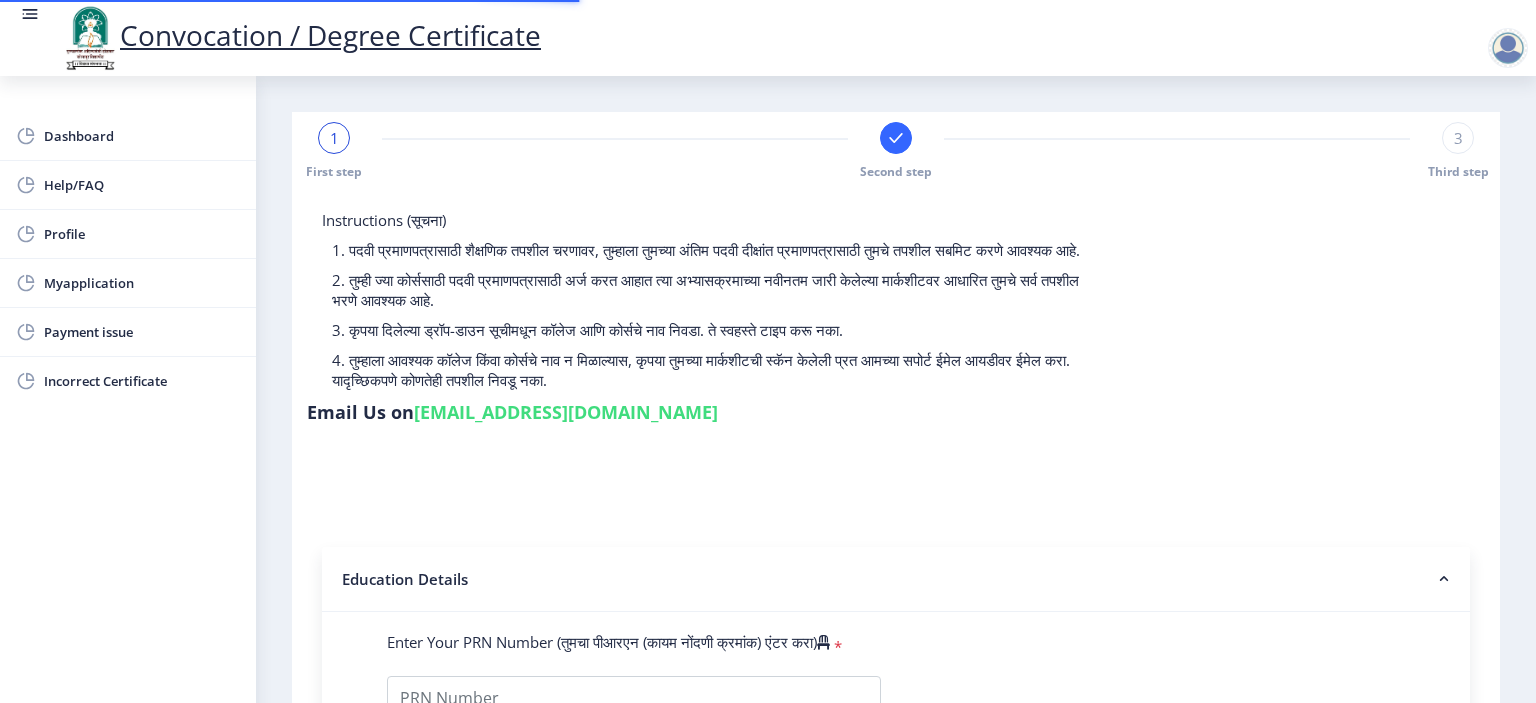 type on "2014032500146285" 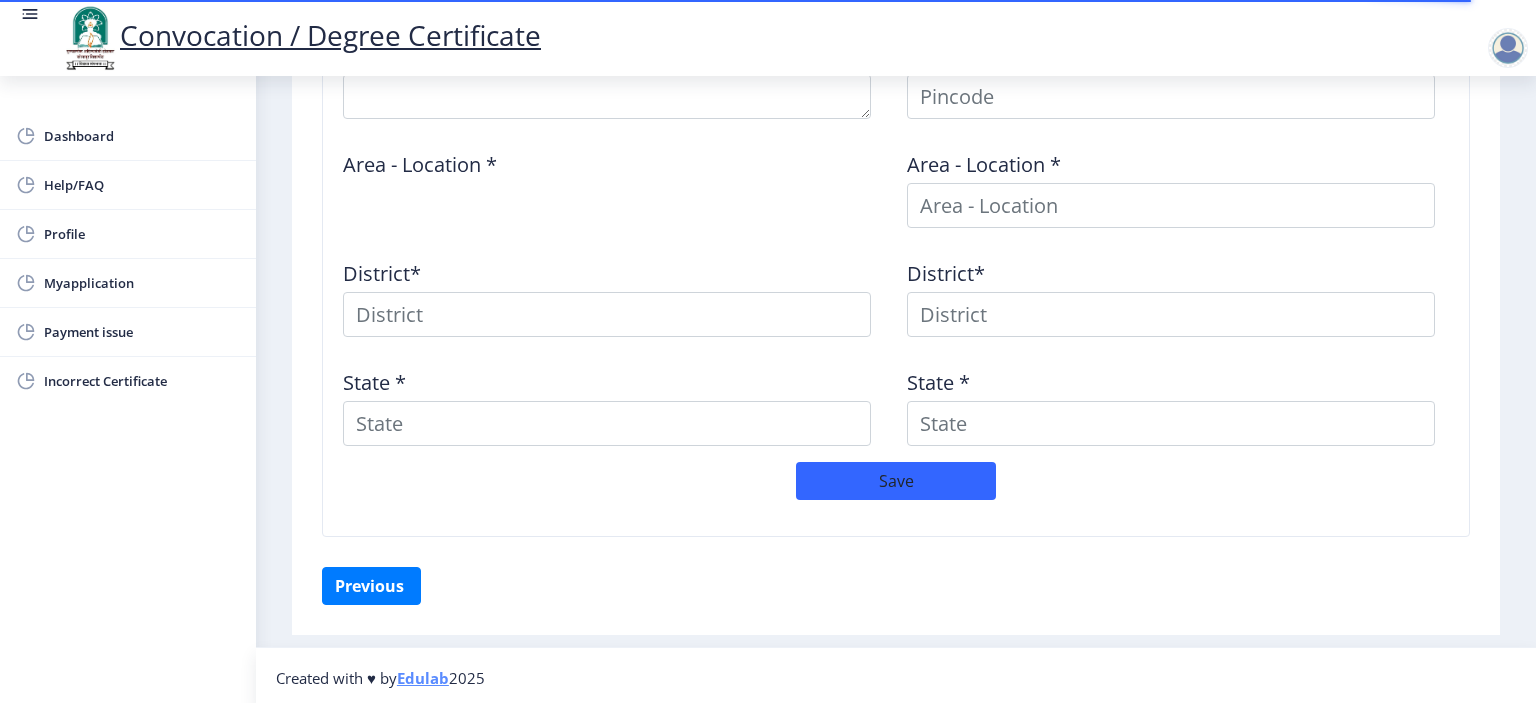 scroll, scrollTop: 904, scrollLeft: 0, axis: vertical 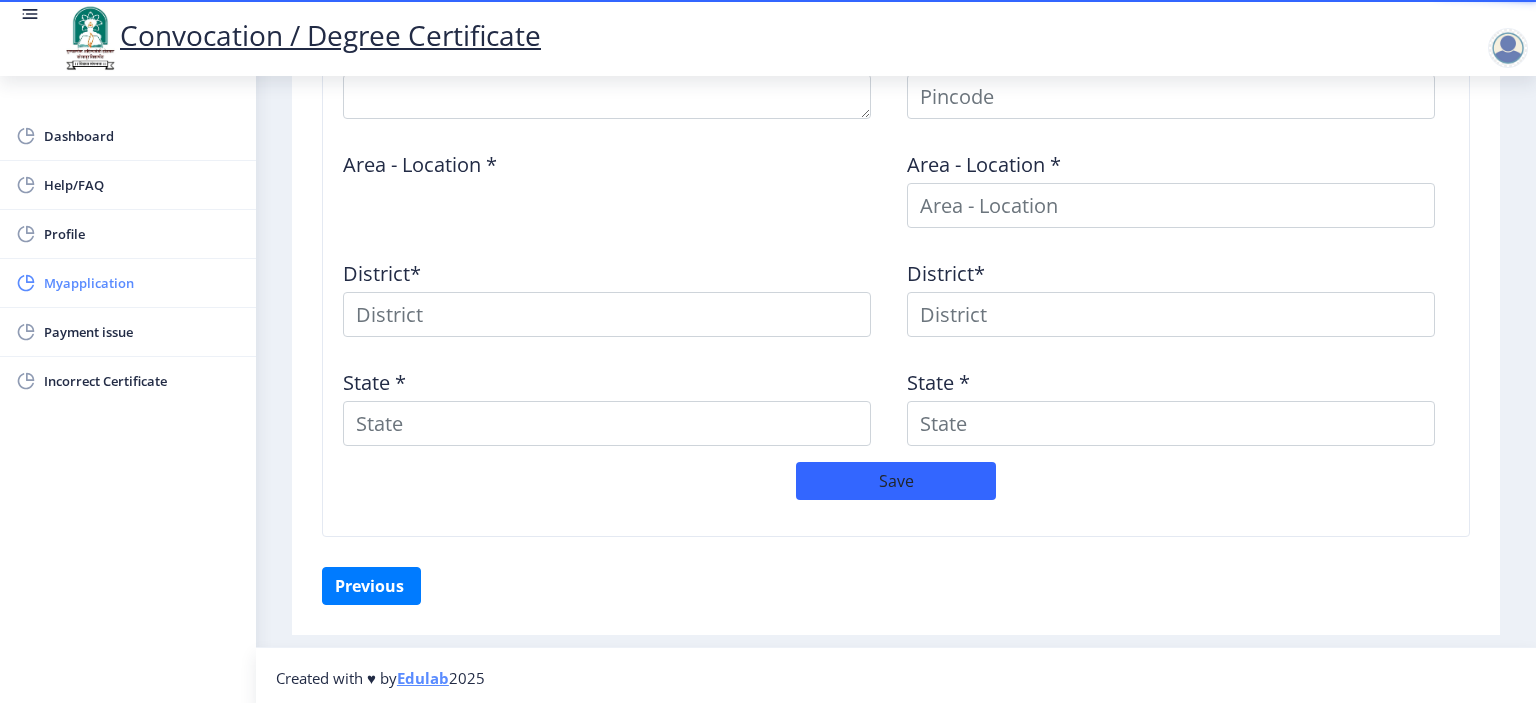 click on "Myapplication" 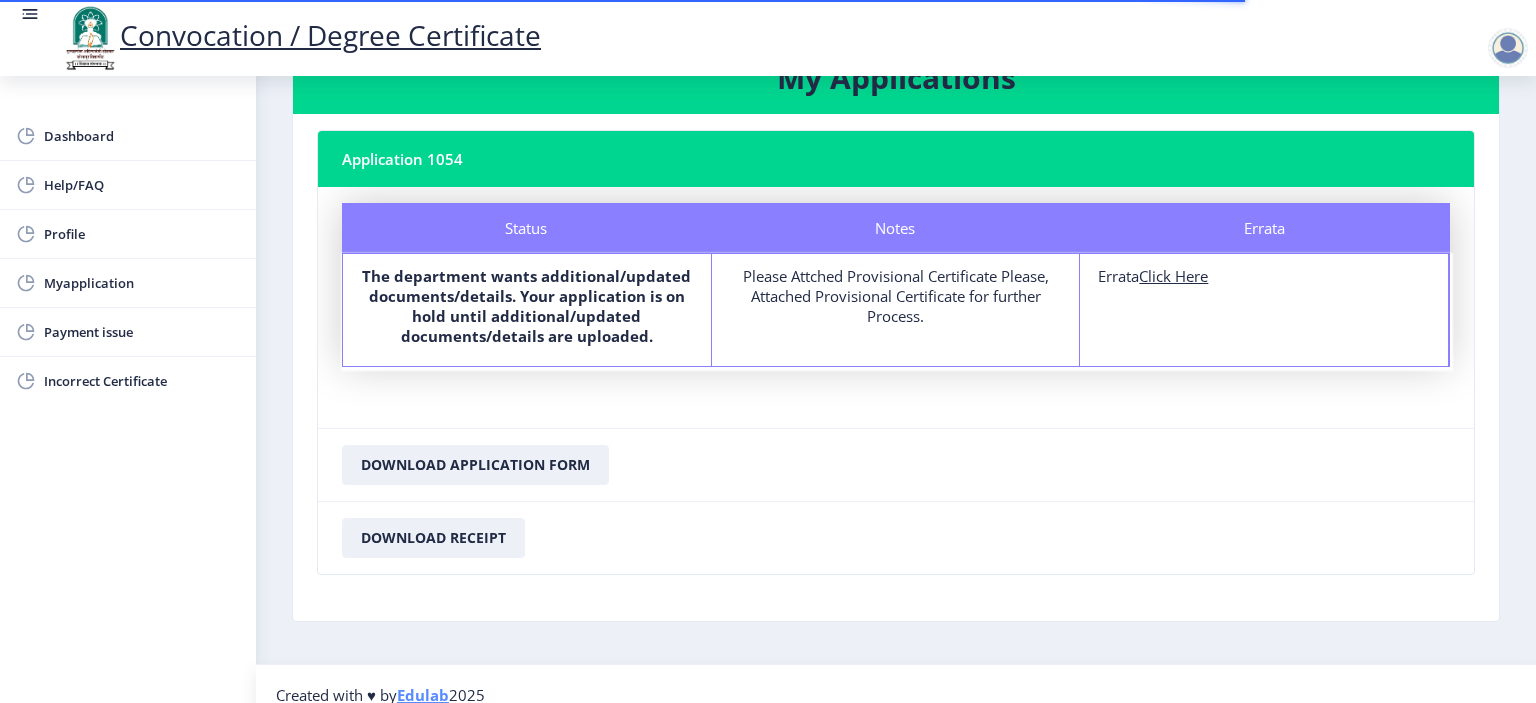 scroll, scrollTop: 90, scrollLeft: 0, axis: vertical 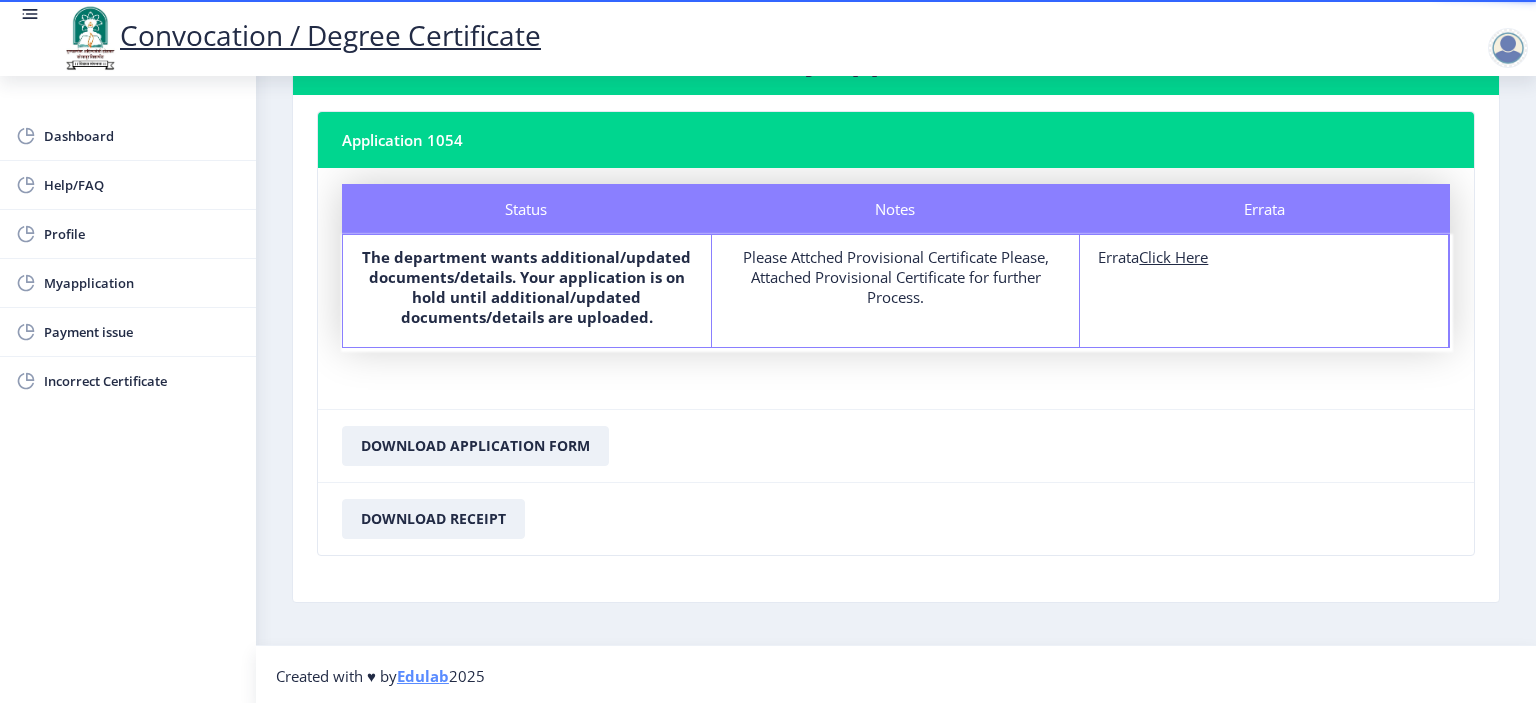 click on "Click Here" 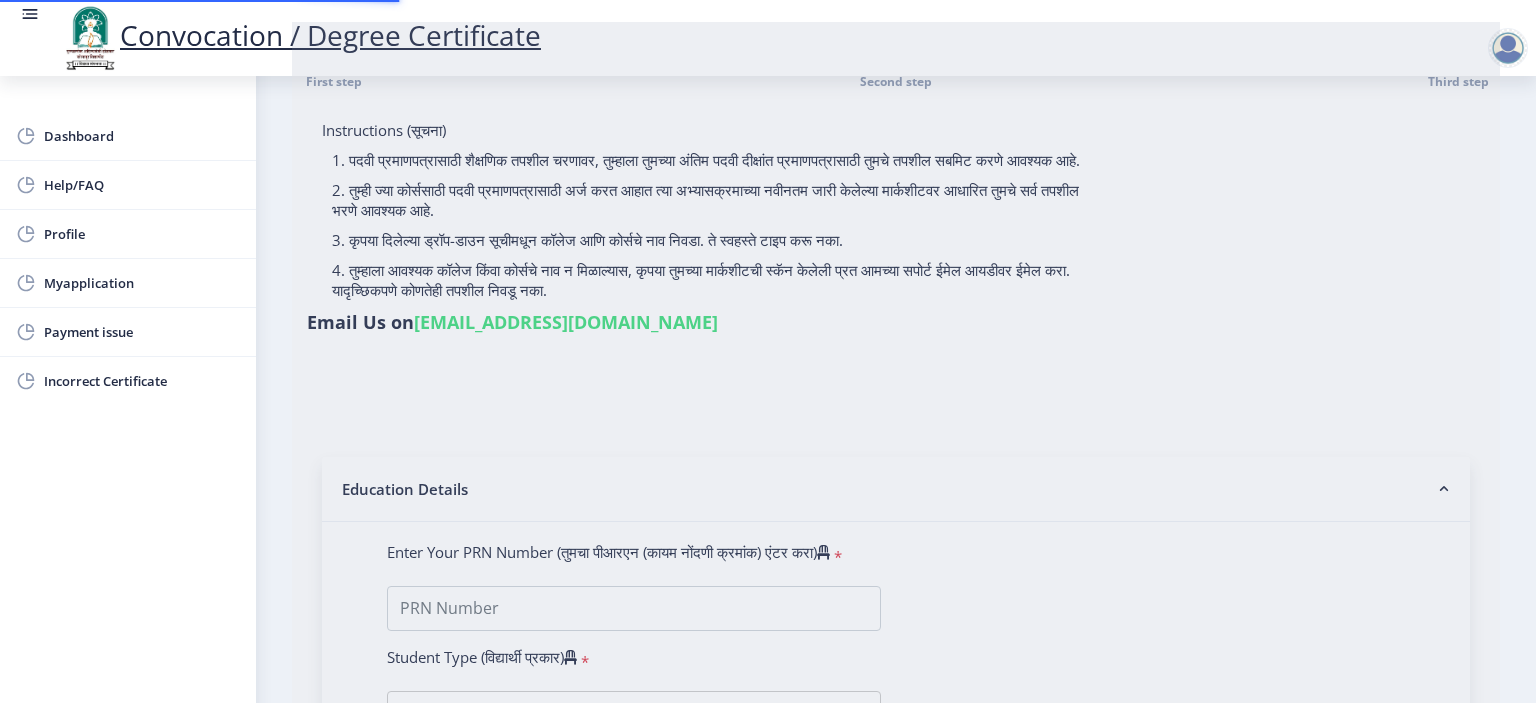 scroll, scrollTop: 0, scrollLeft: 0, axis: both 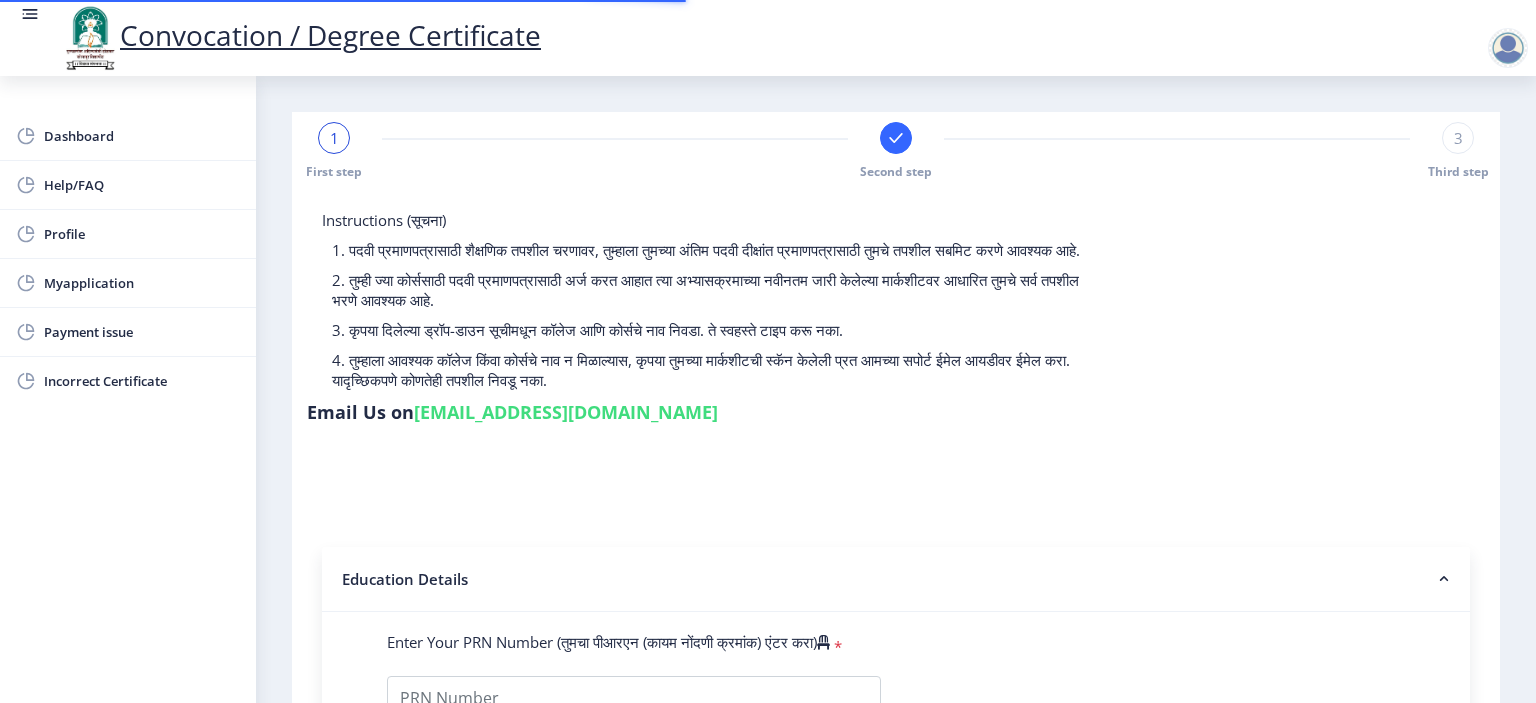 type on "2014032500146285" 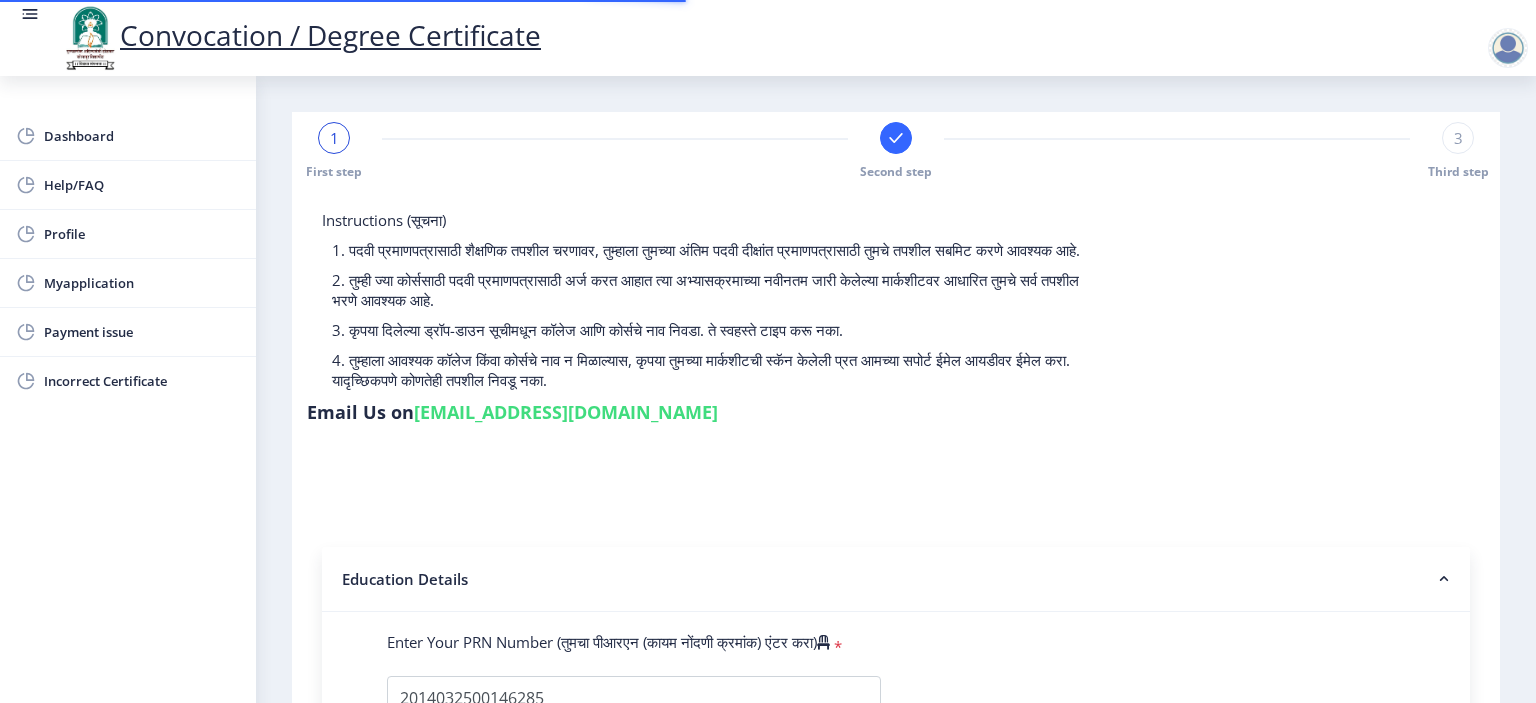 select on "March" 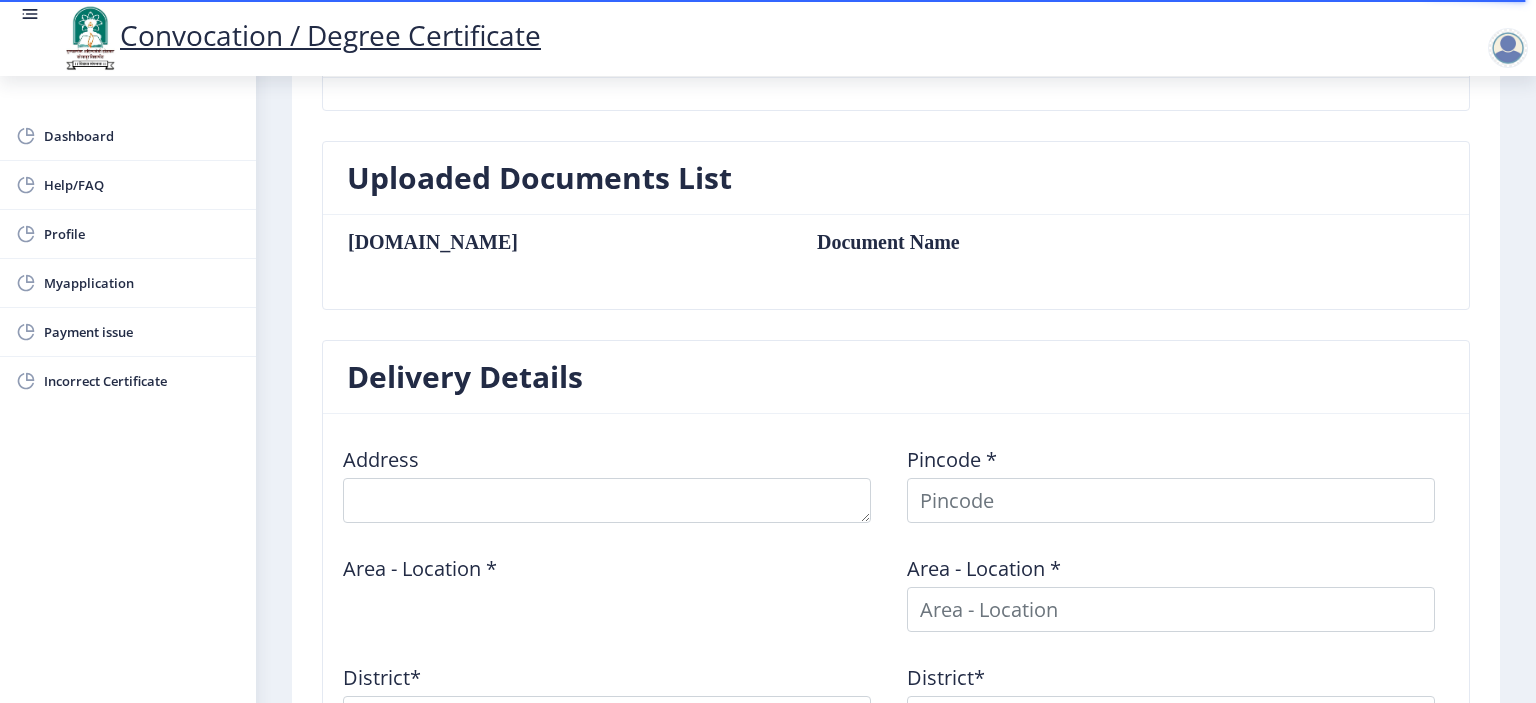 scroll, scrollTop: 700, scrollLeft: 0, axis: vertical 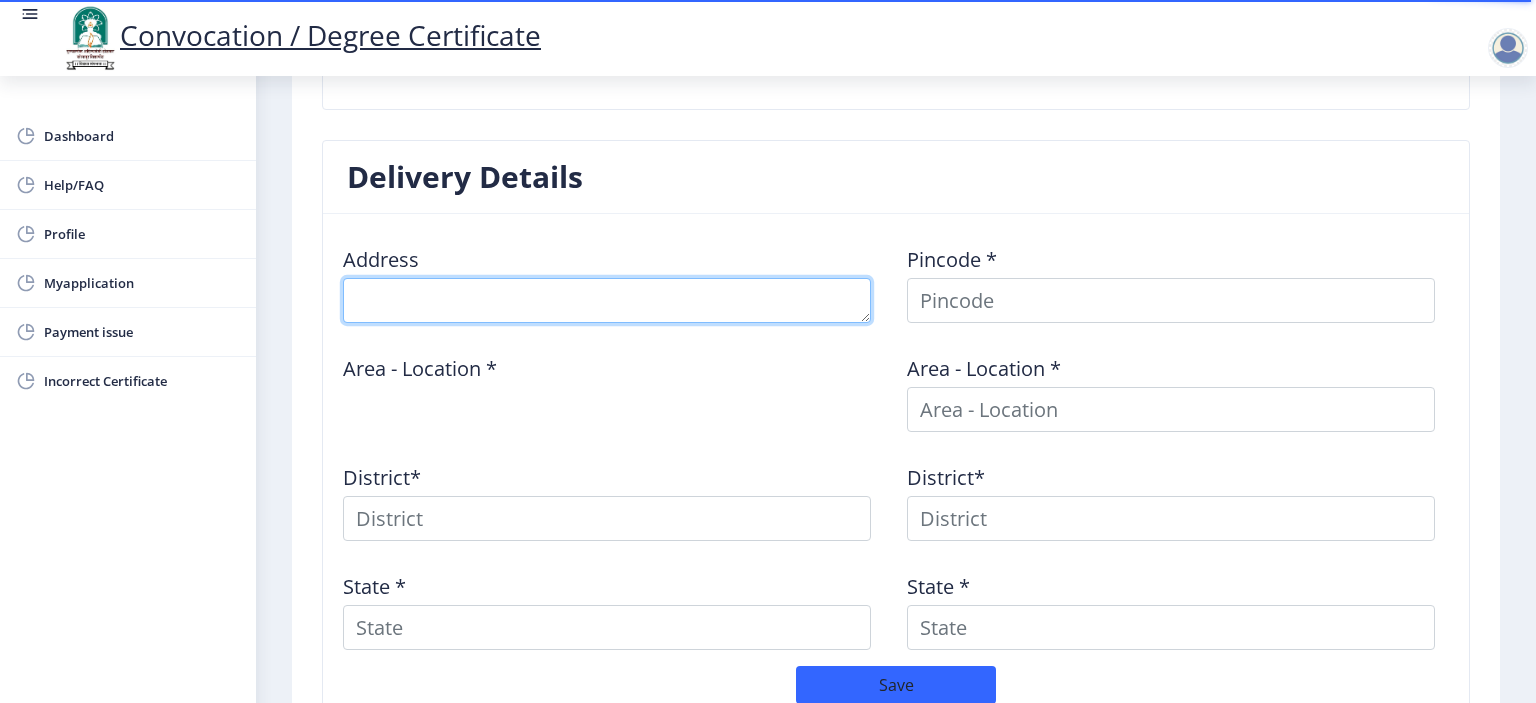 click at bounding box center (607, 300) 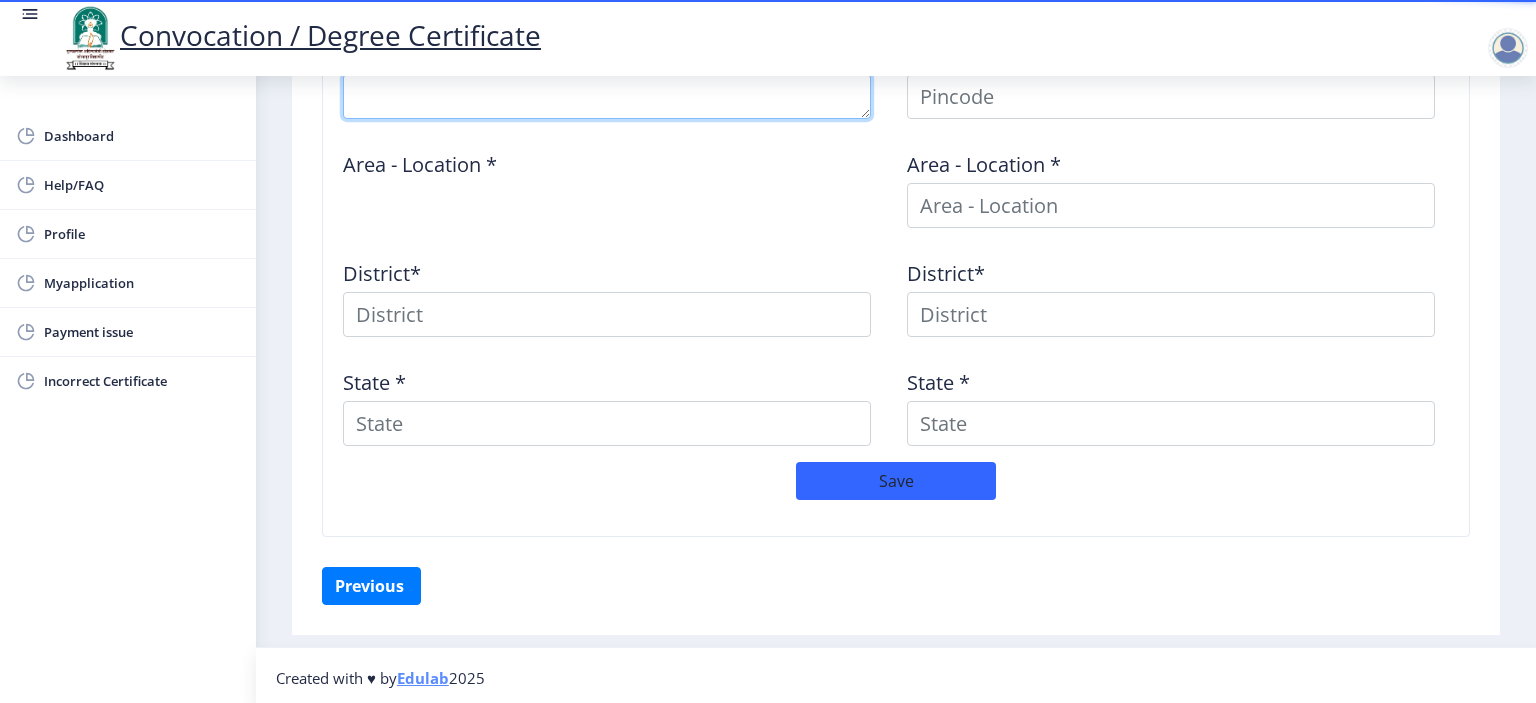 scroll, scrollTop: 704, scrollLeft: 0, axis: vertical 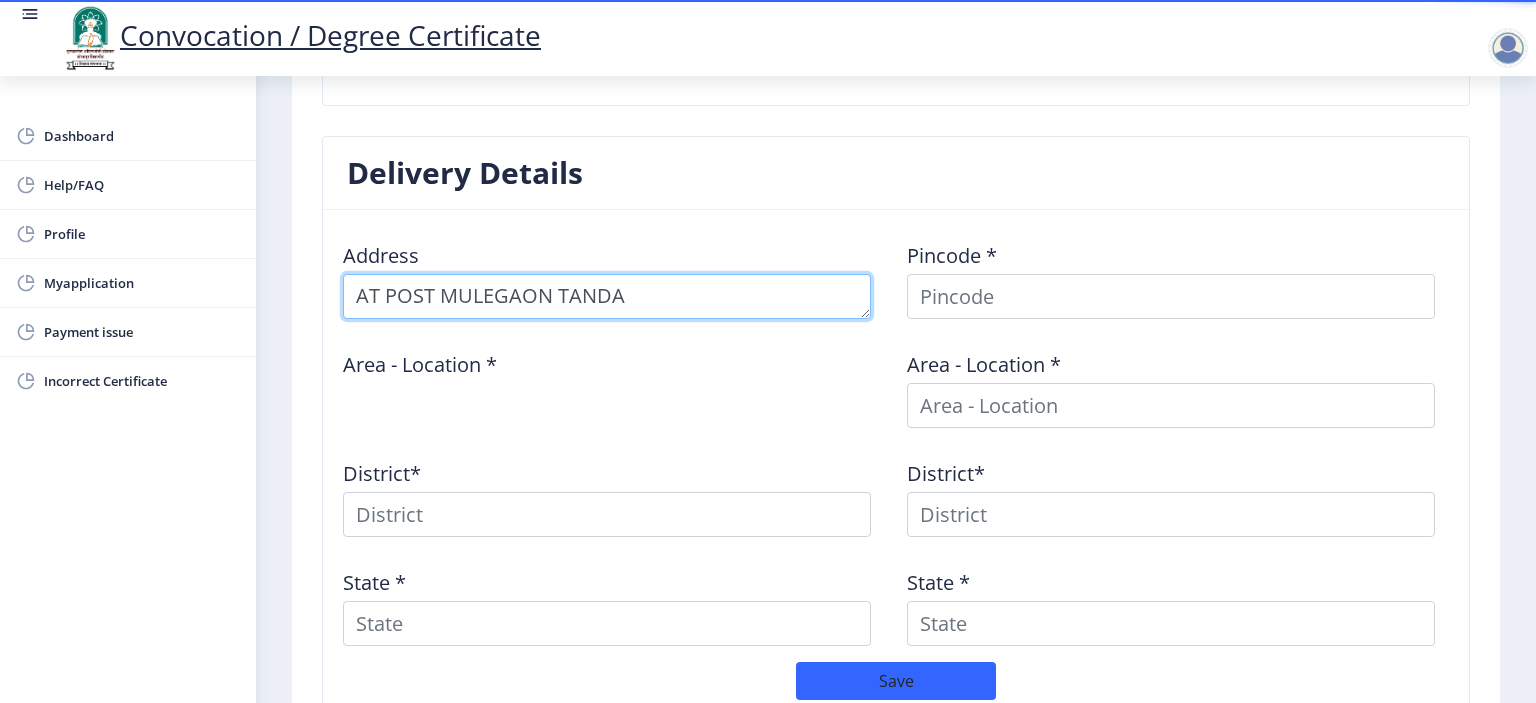 type on "AT POST MULEGAON TANDA" 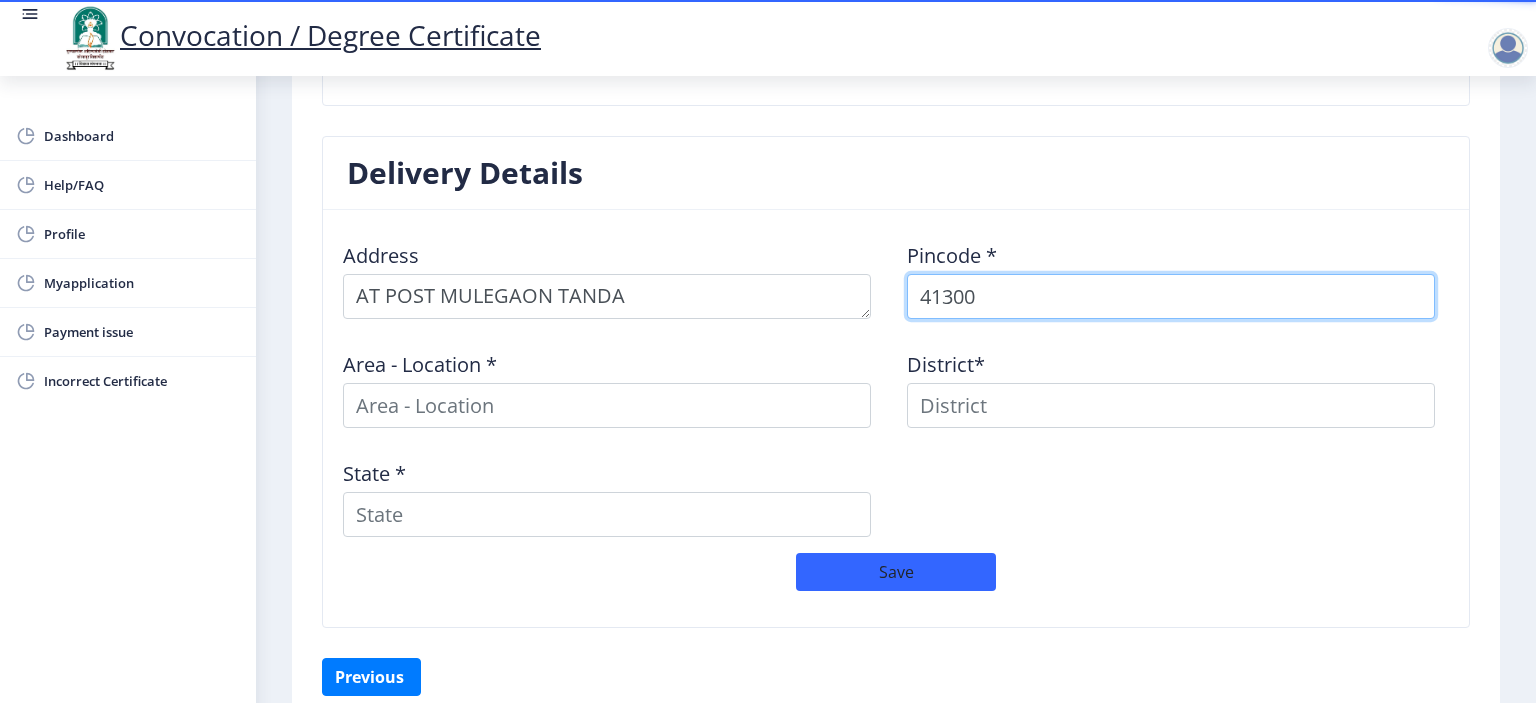 type on "413005" 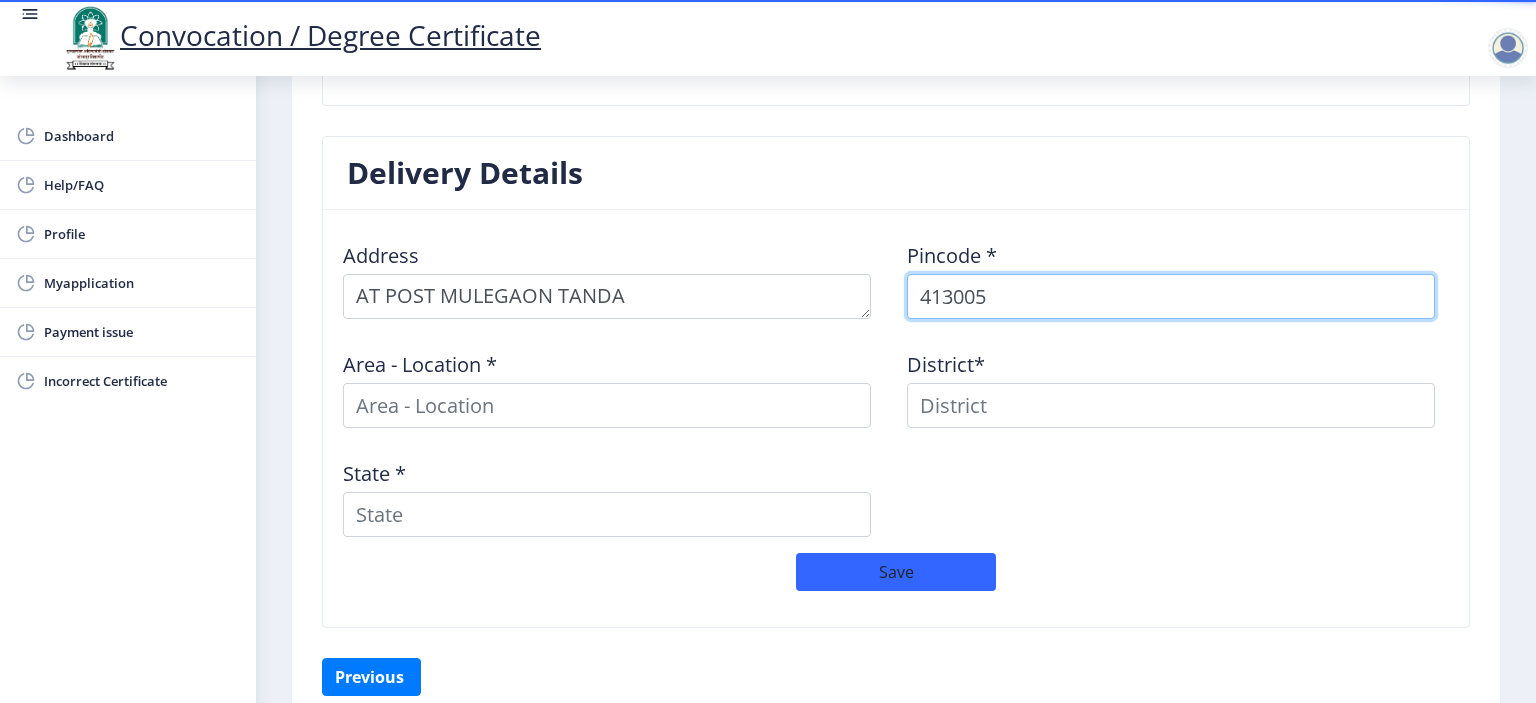 select 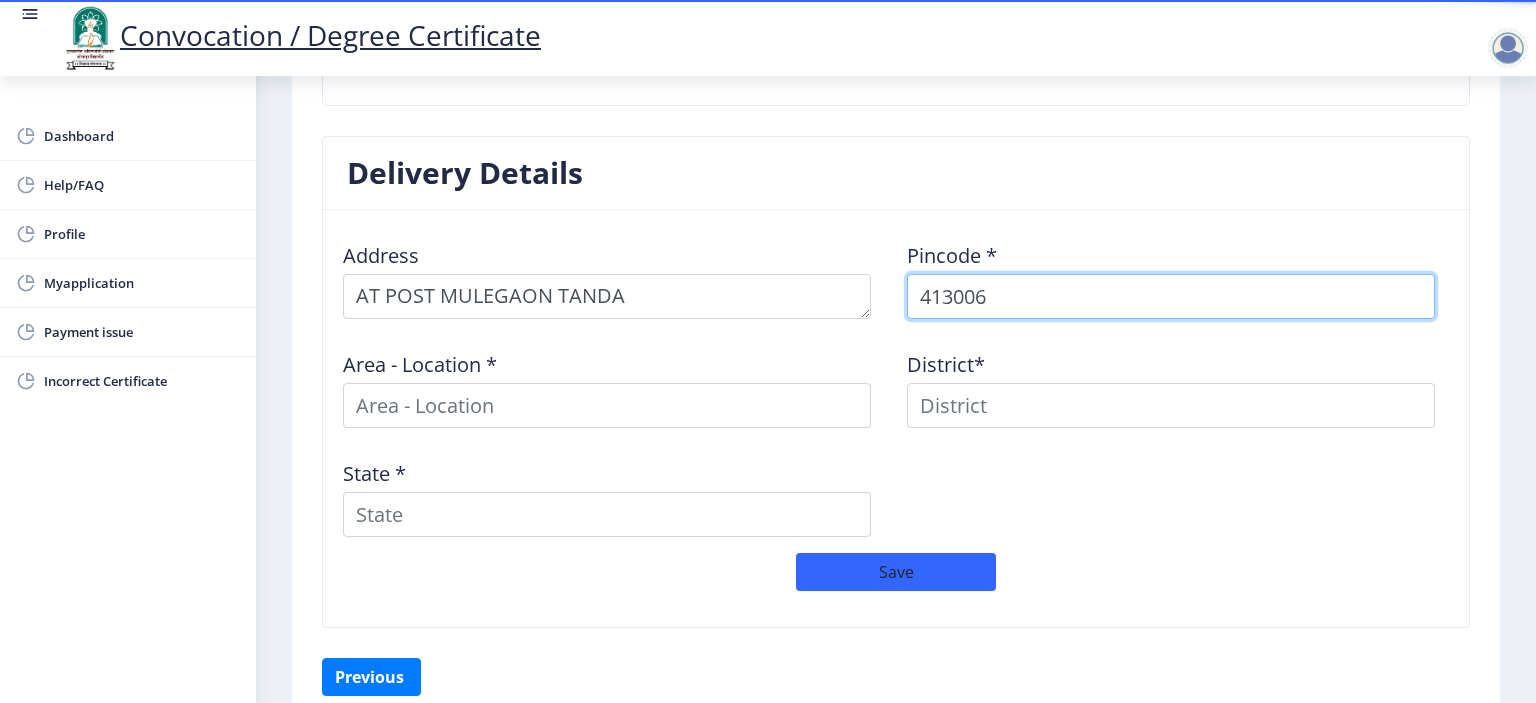 type on "413006" 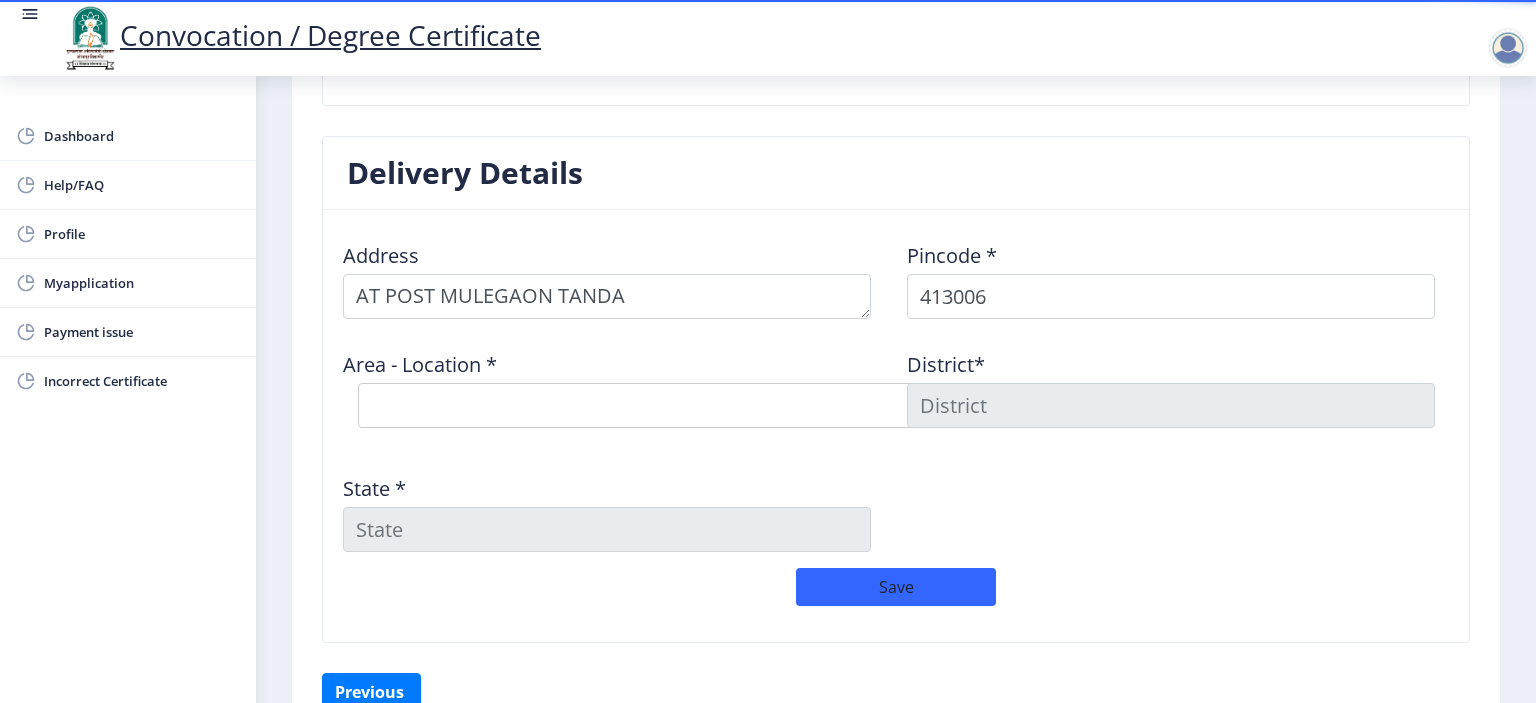 click on "Area - Location *  Select Area Location Ashok Chowk S.O Kardehalli B.O Kumbhari B.O Midc Solapur S.O Mulegaon B.O" 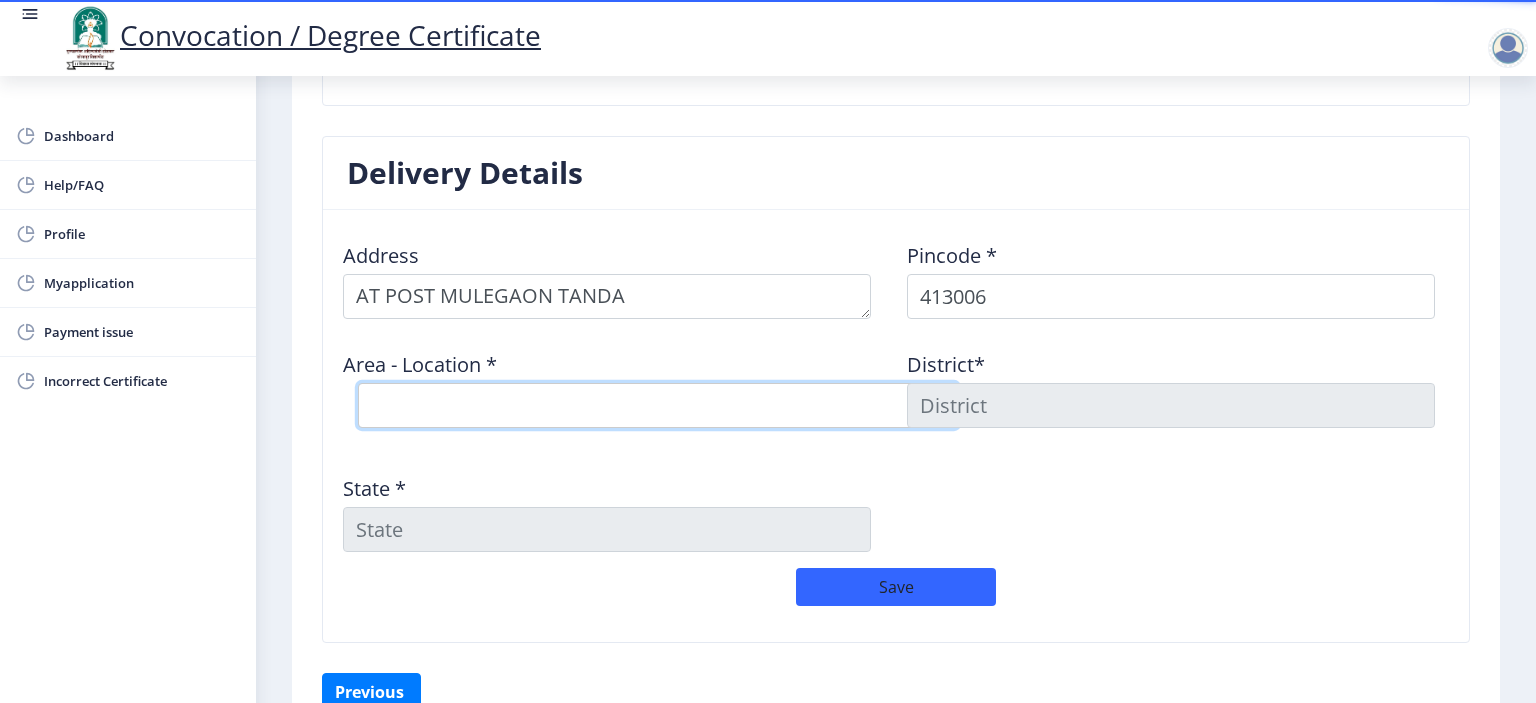 click on "Select Area Location Ashok Chowk S.O Kardehalli B.O Kumbhari B.O Midc Solapur S.O Mulegaon B.O" at bounding box center [658, 405] 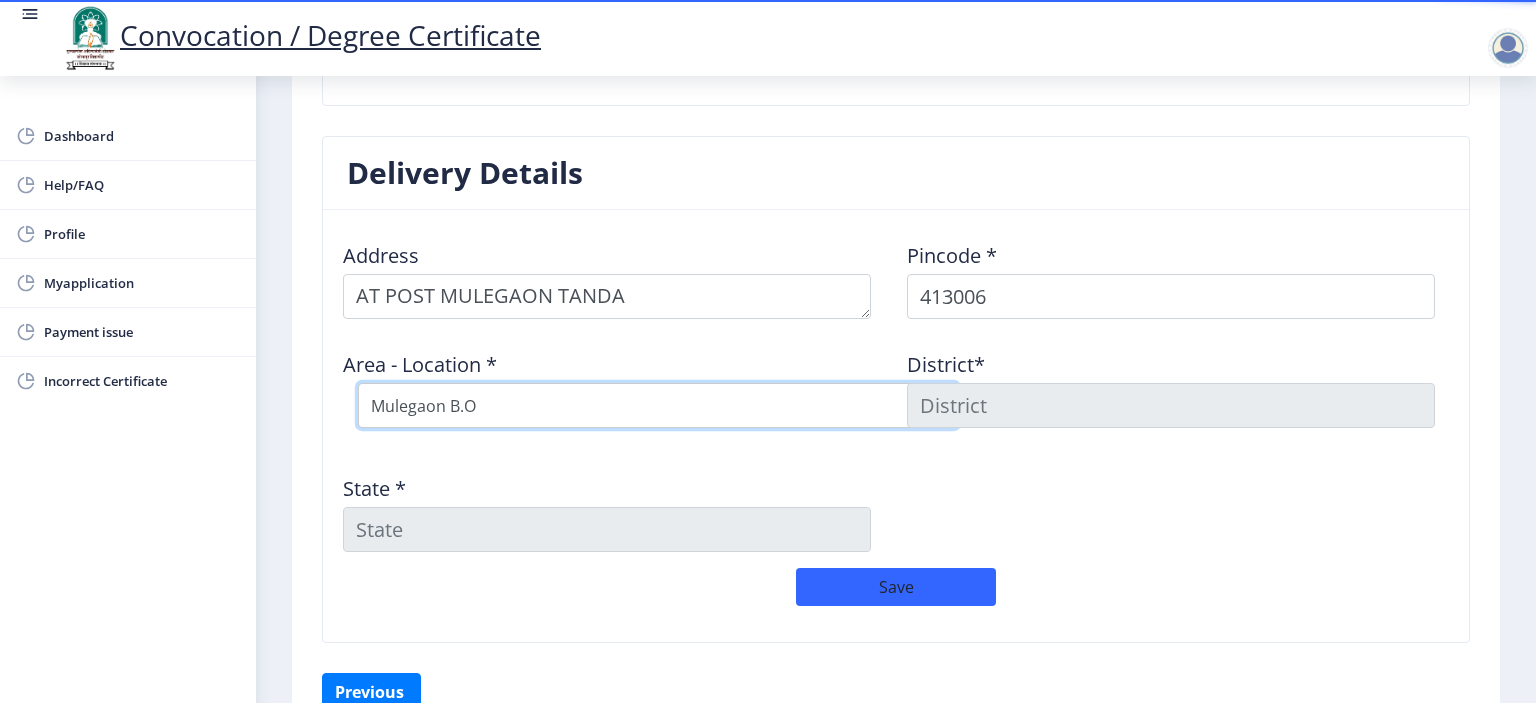click on "Select Area Location Ashok Chowk S.O Kardehalli B.O Kumbhari B.O Midc Solapur S.O Mulegaon B.O" at bounding box center (658, 405) 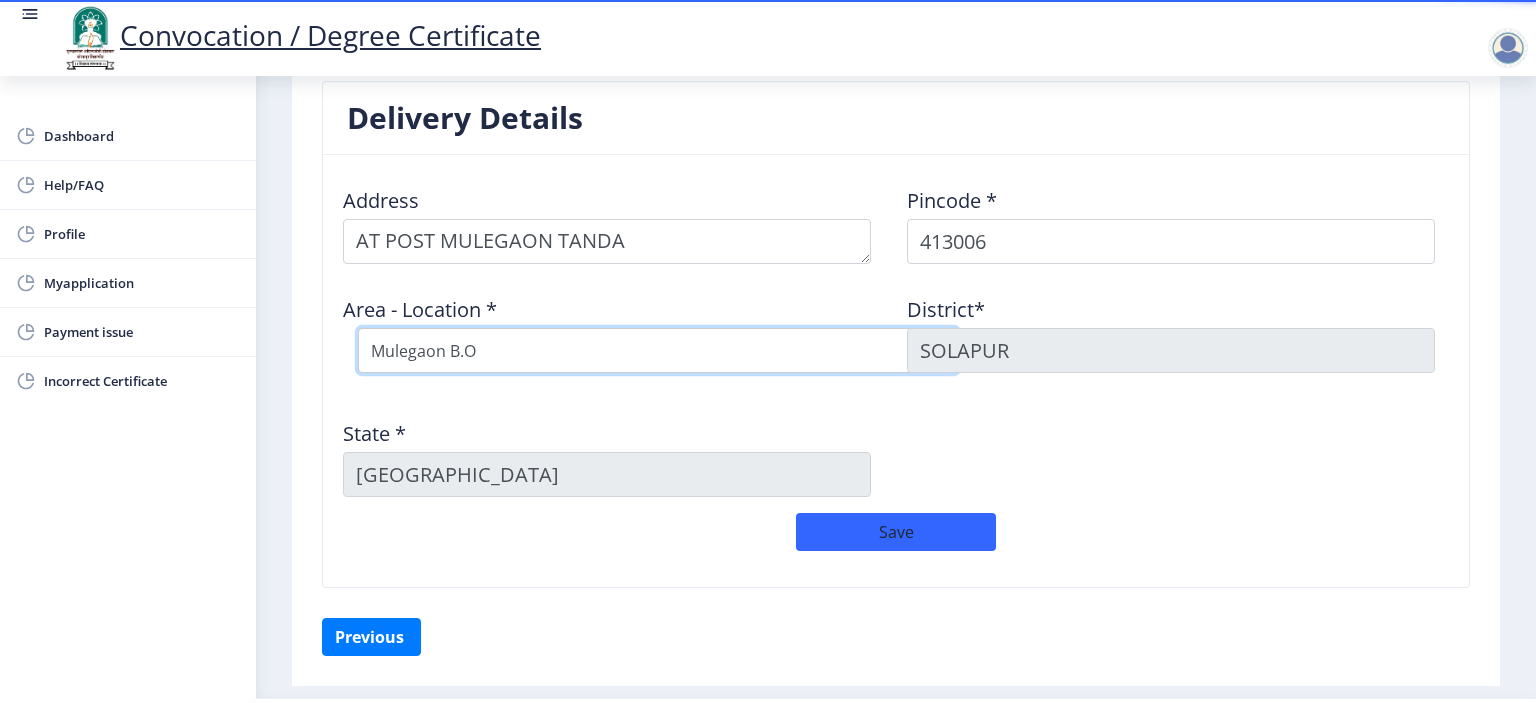 scroll, scrollTop: 810, scrollLeft: 0, axis: vertical 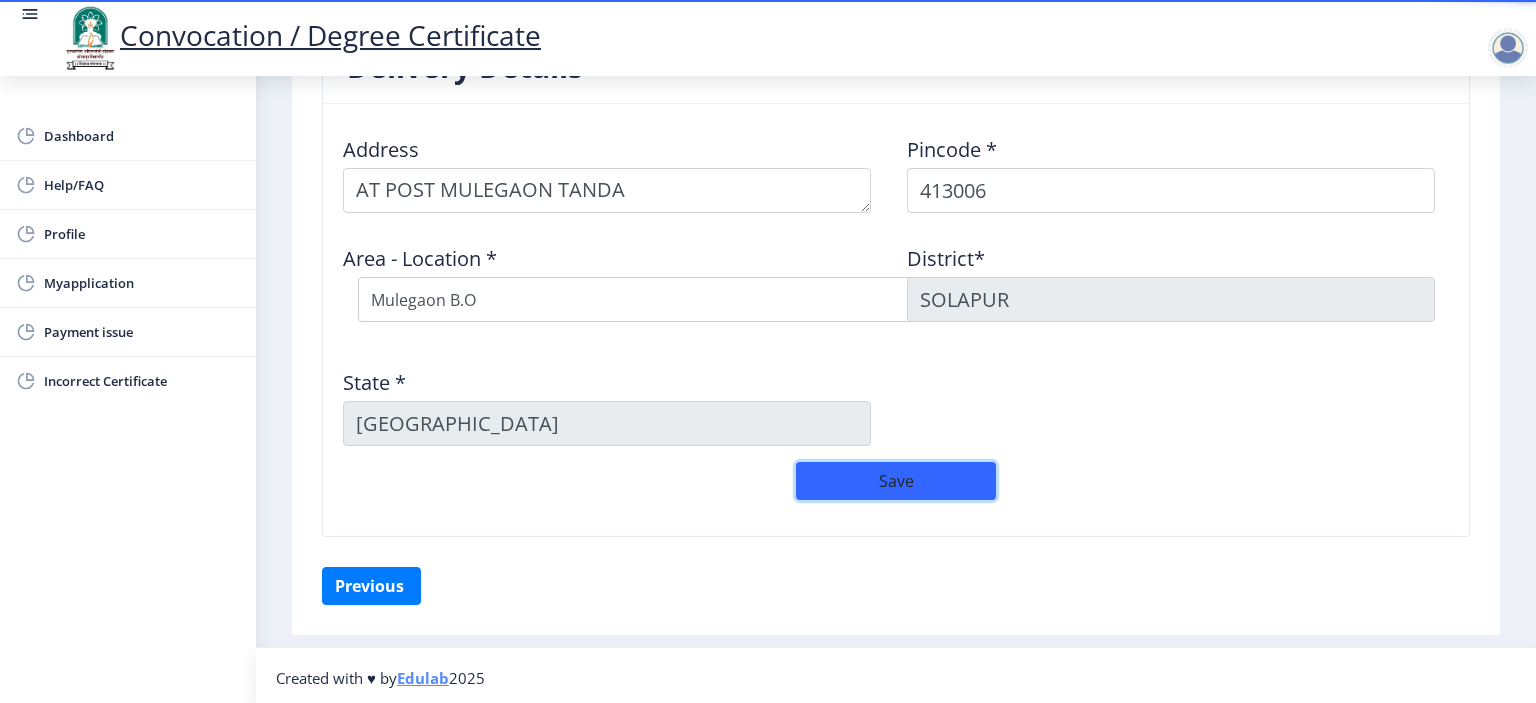 click on "Save" 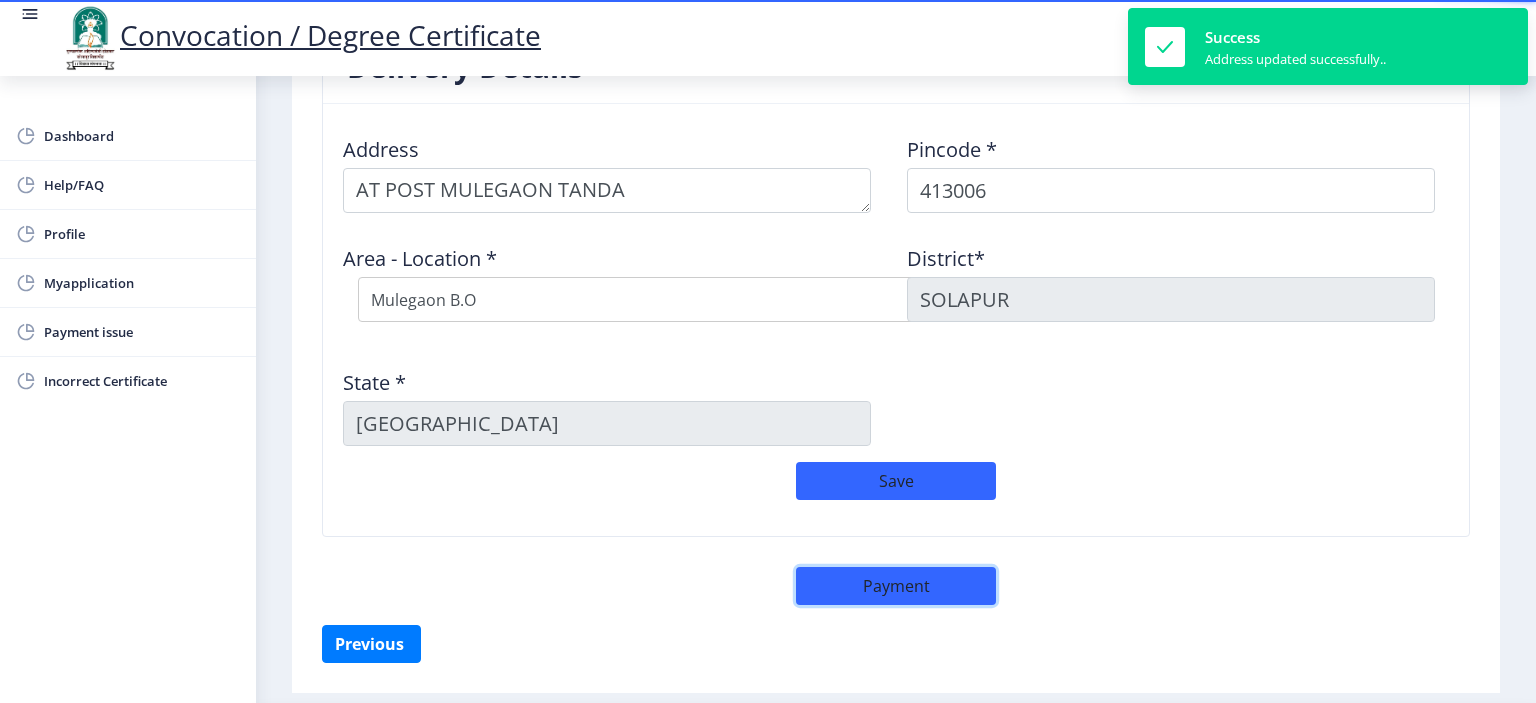 click on "Payment" 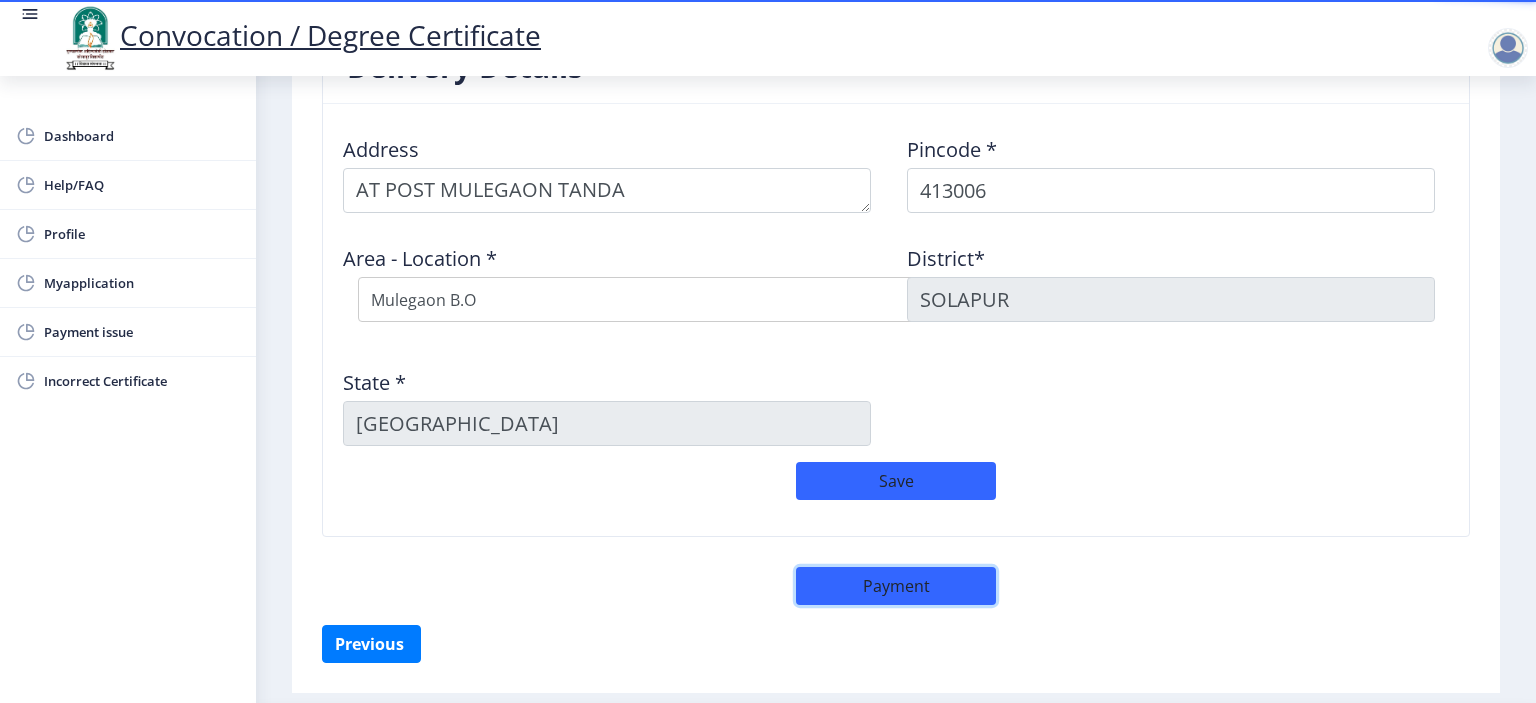 click on "Payment" 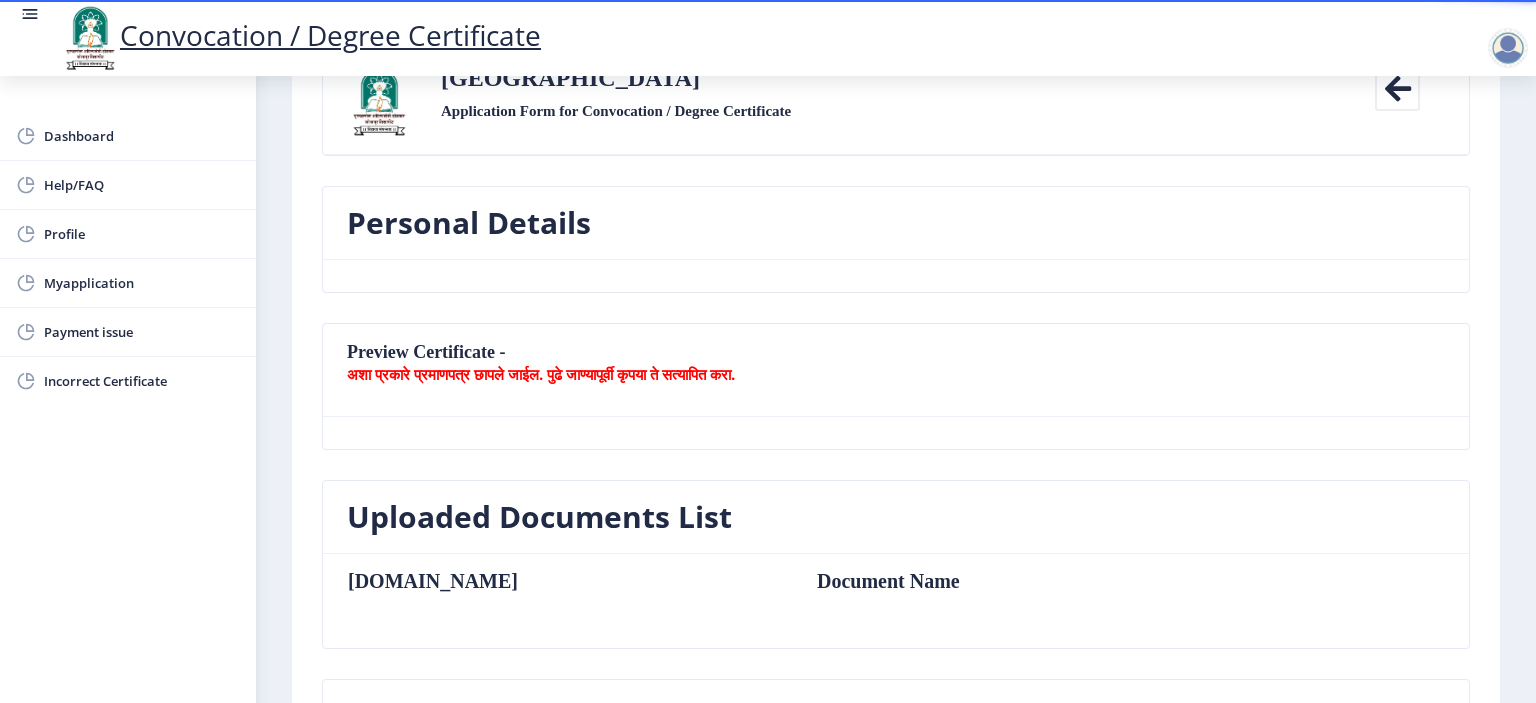 scroll, scrollTop: 10, scrollLeft: 0, axis: vertical 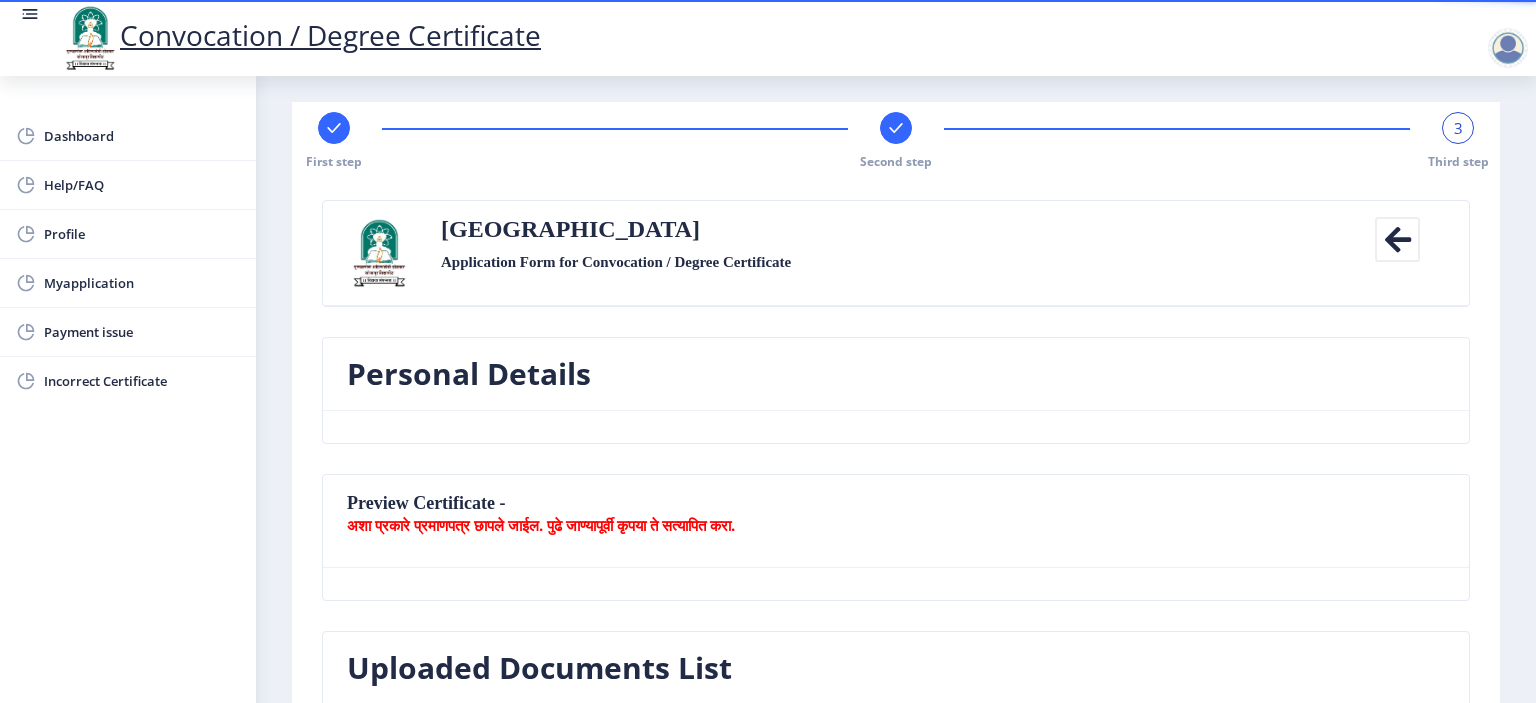 click on "Preview Certificate -  अशा प्रकारे प्रमाणपत्र छापले जाईल. पुढे जाण्यापूर्वी कृपया ते सत्यापित करा." 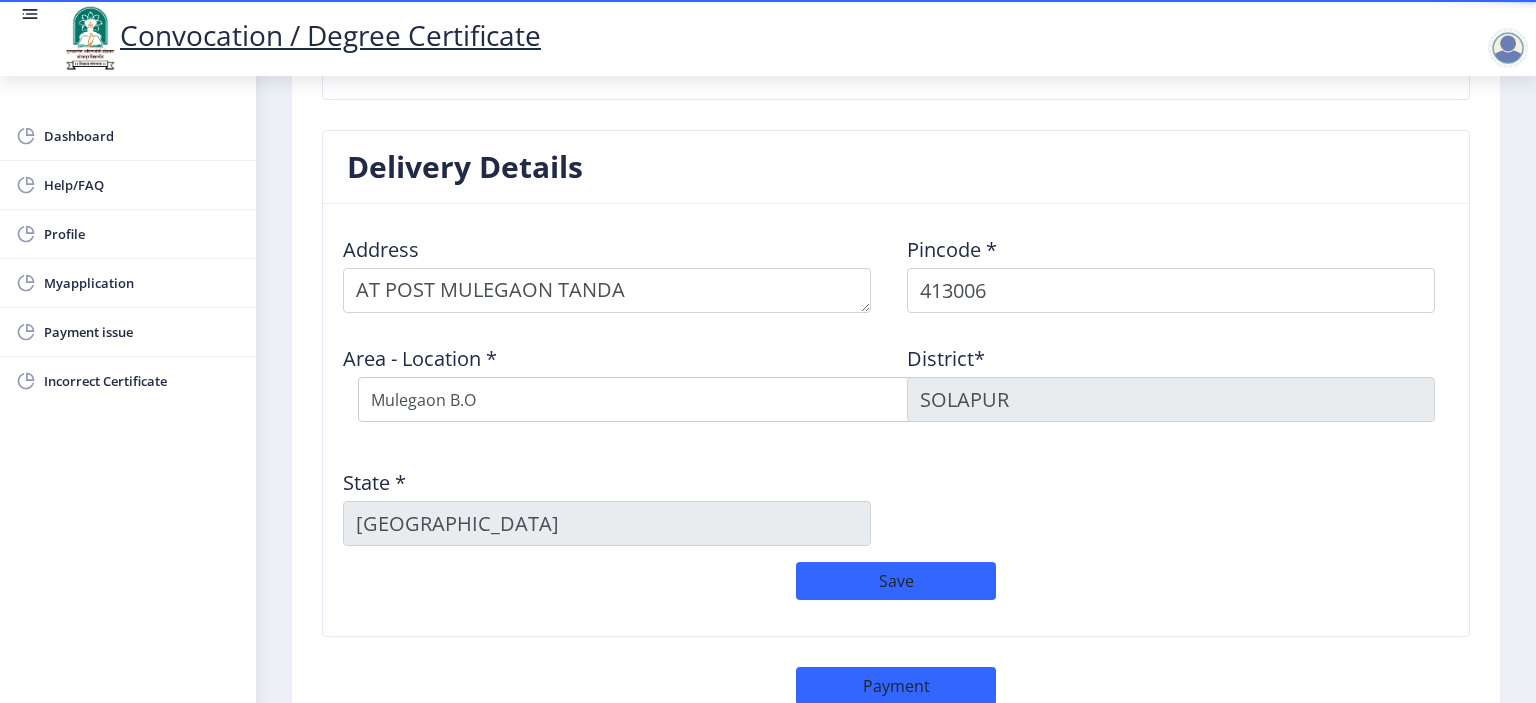scroll, scrollTop: 868, scrollLeft: 0, axis: vertical 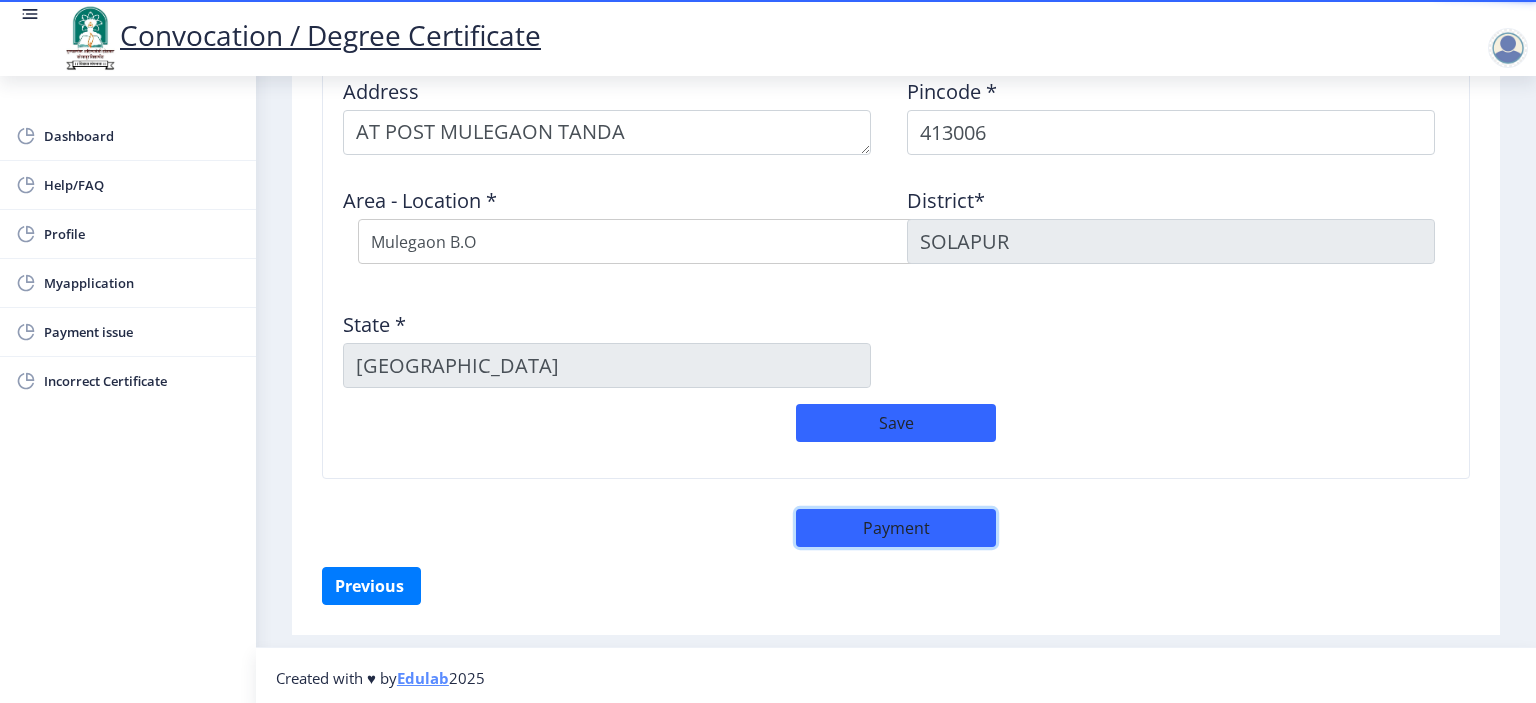 click on "Payment" 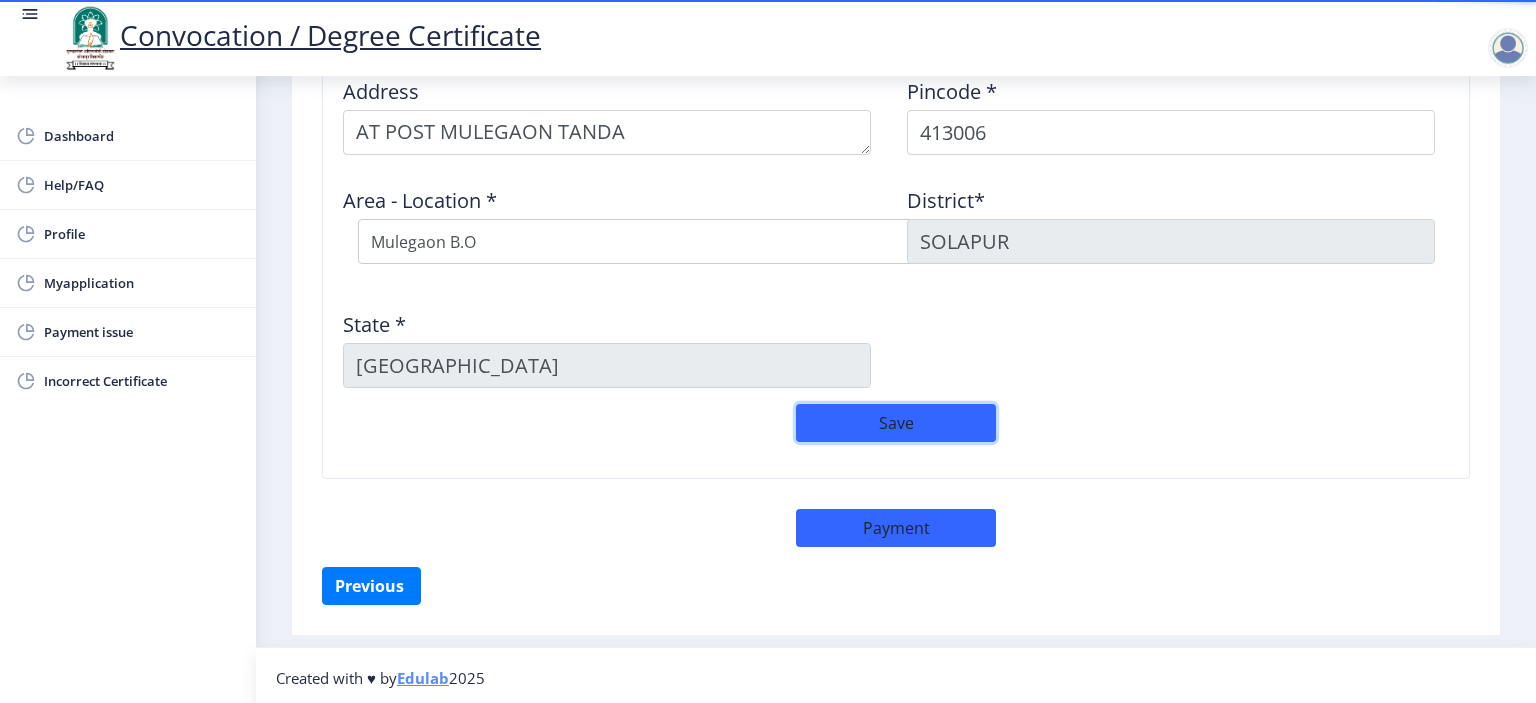 click on "Save" 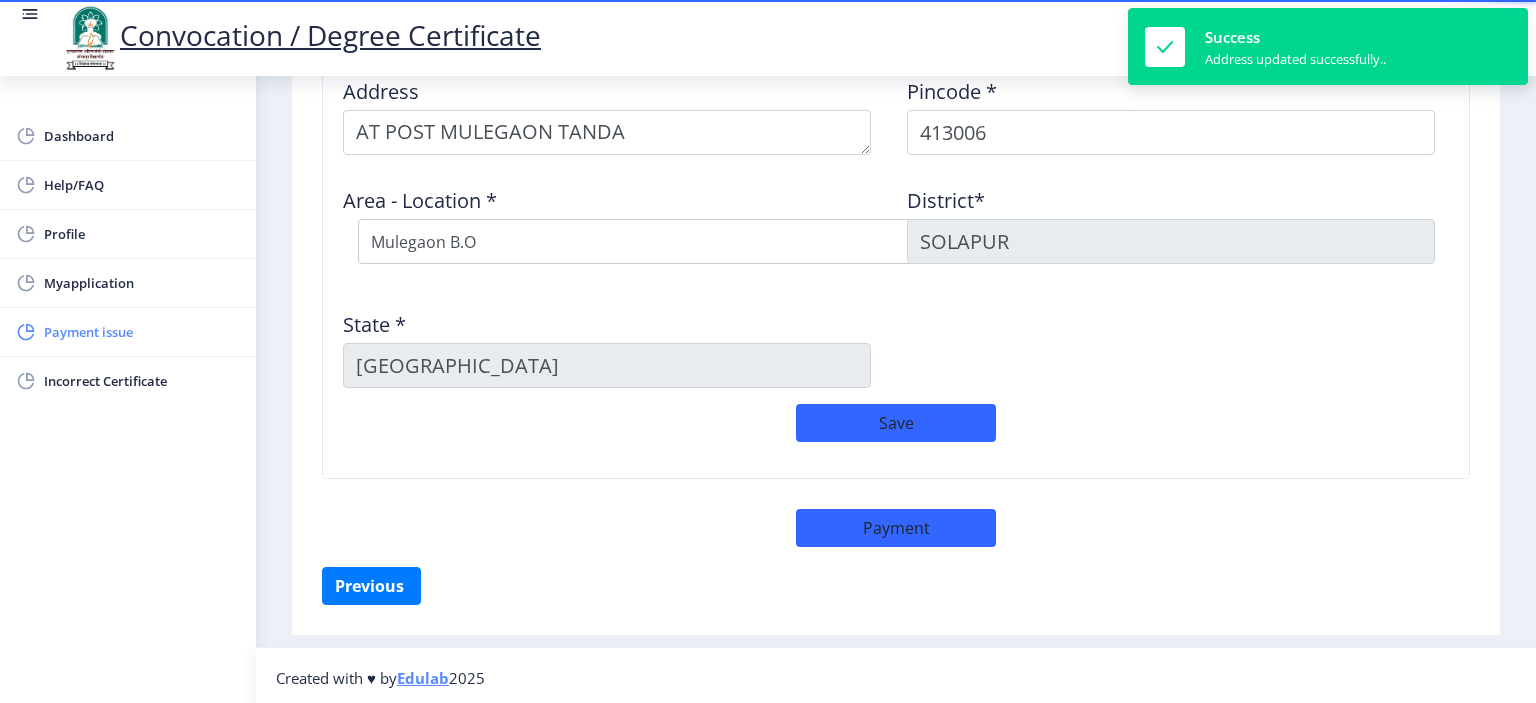 click on "Payment issue" 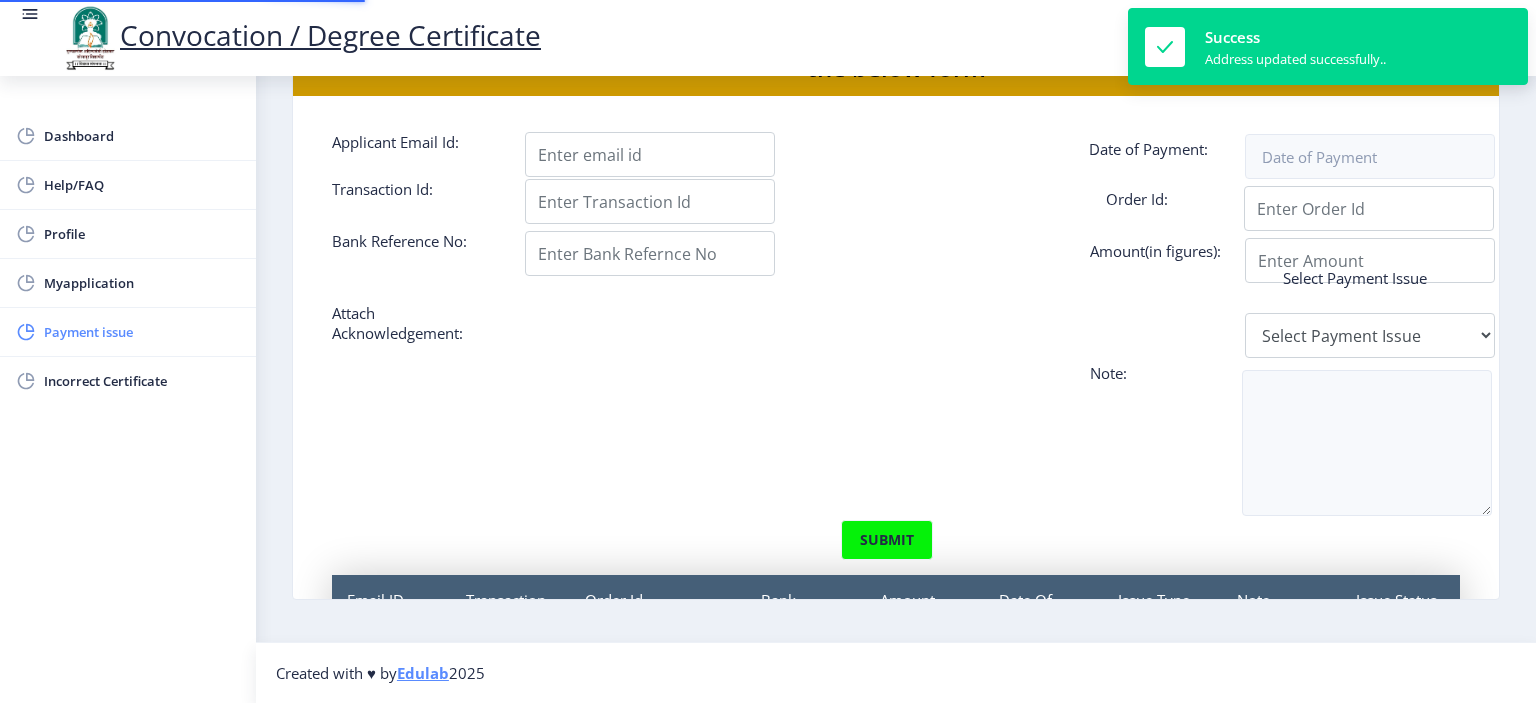 scroll, scrollTop: 0, scrollLeft: 0, axis: both 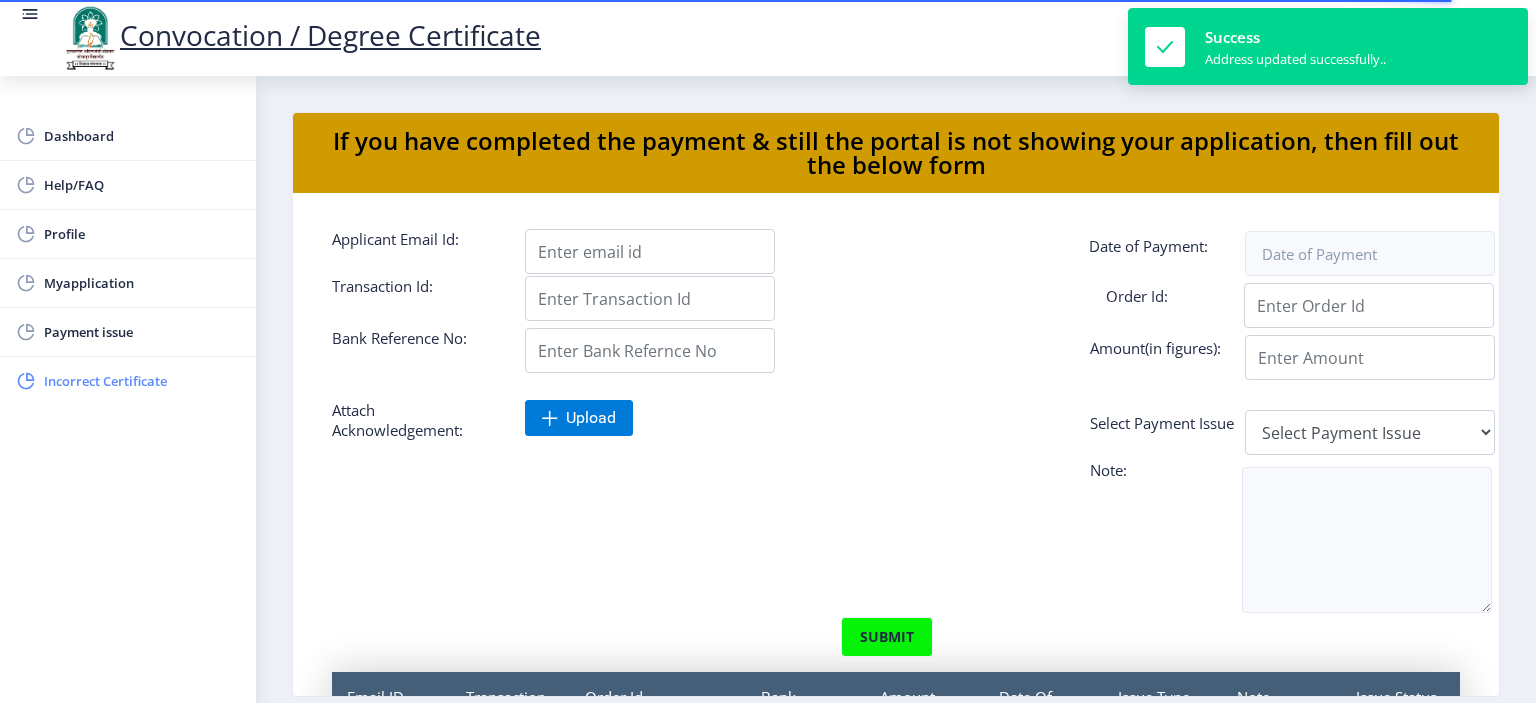 click on "Incorrect Certificate" 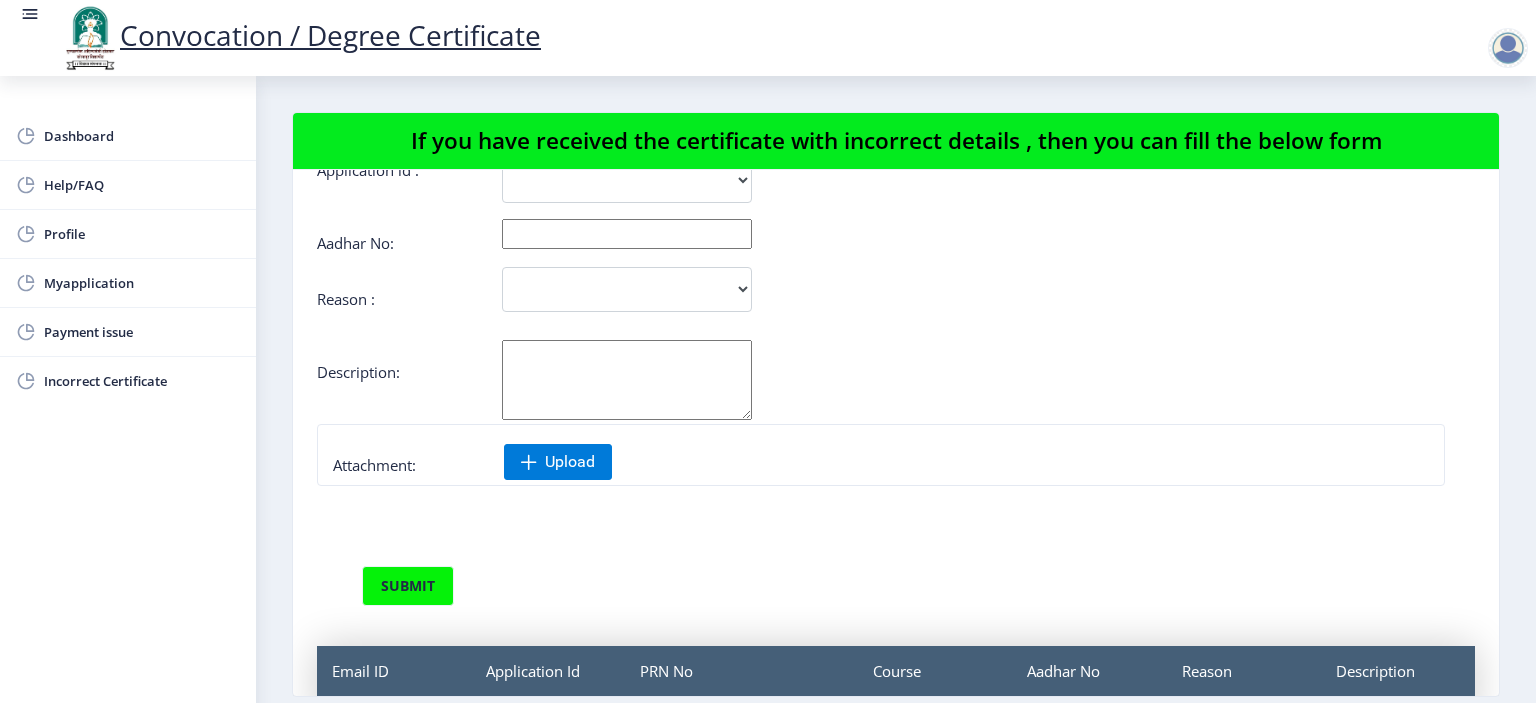 scroll, scrollTop: 212, scrollLeft: 0, axis: vertical 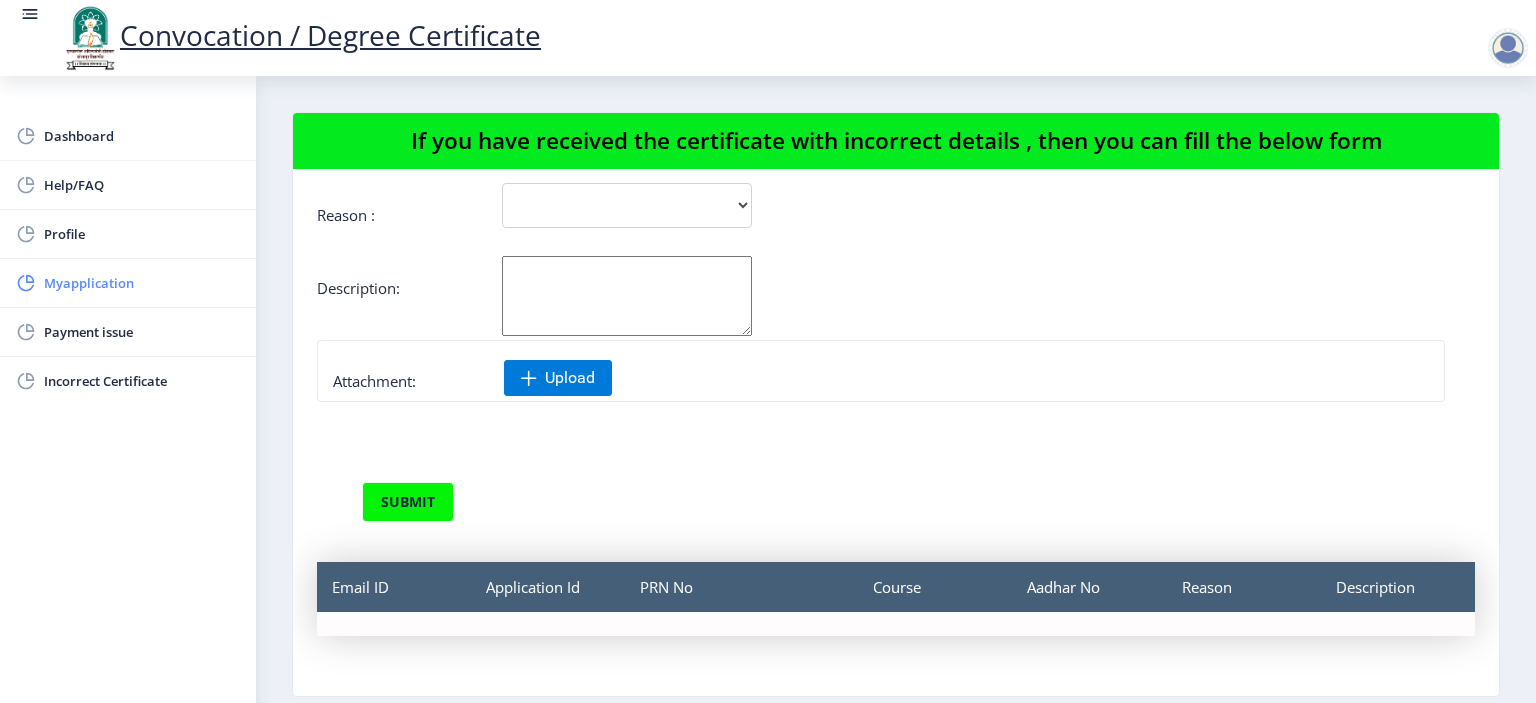 click on "Myapplication" 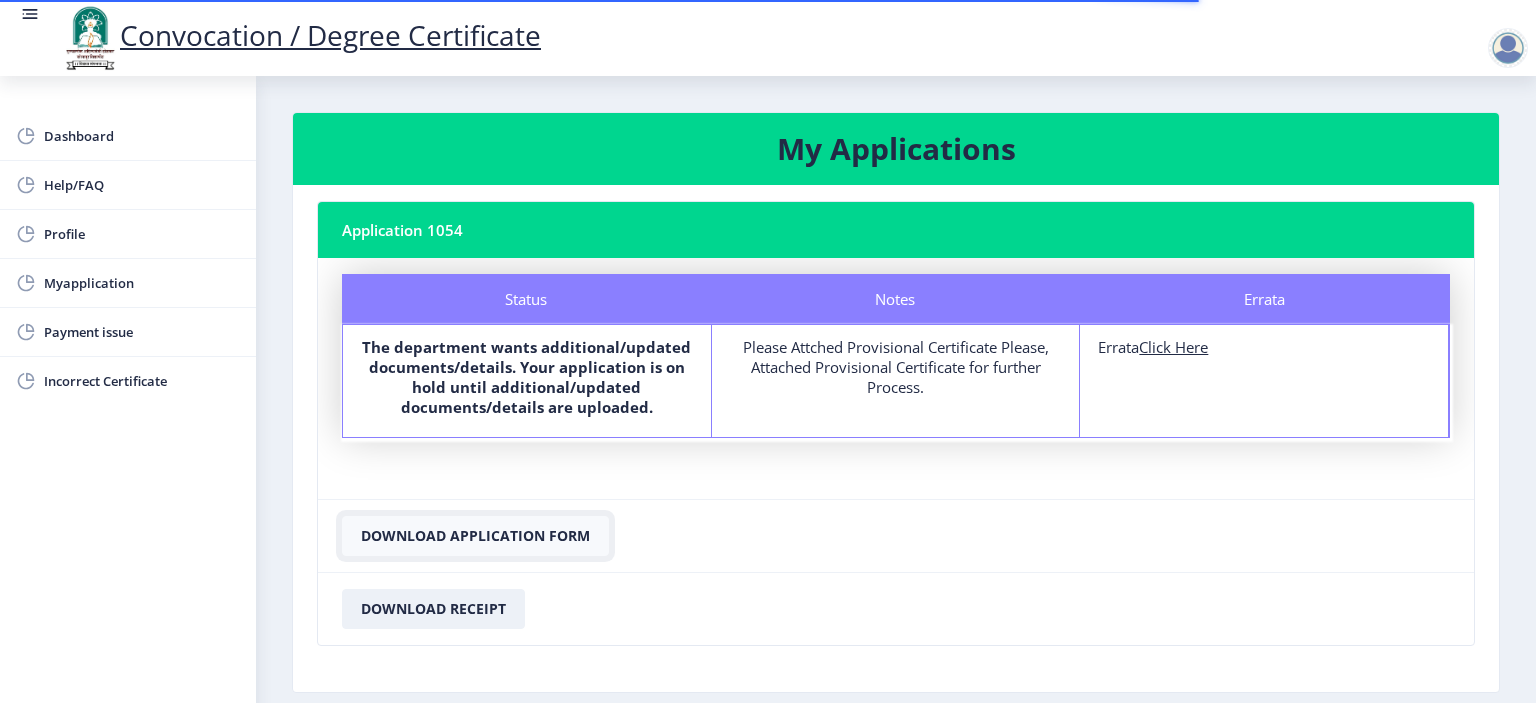 click on "Download Application Form" 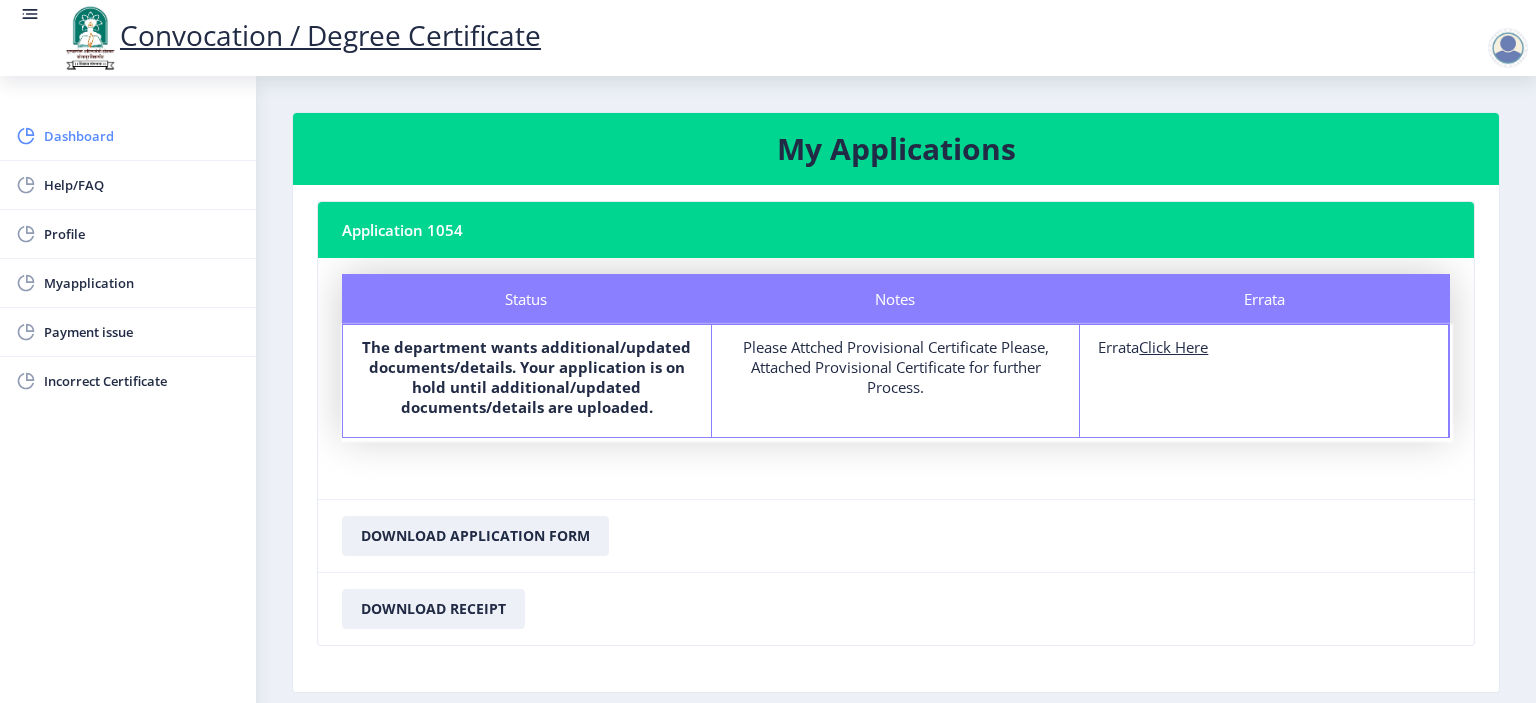 click on "Dashboard" 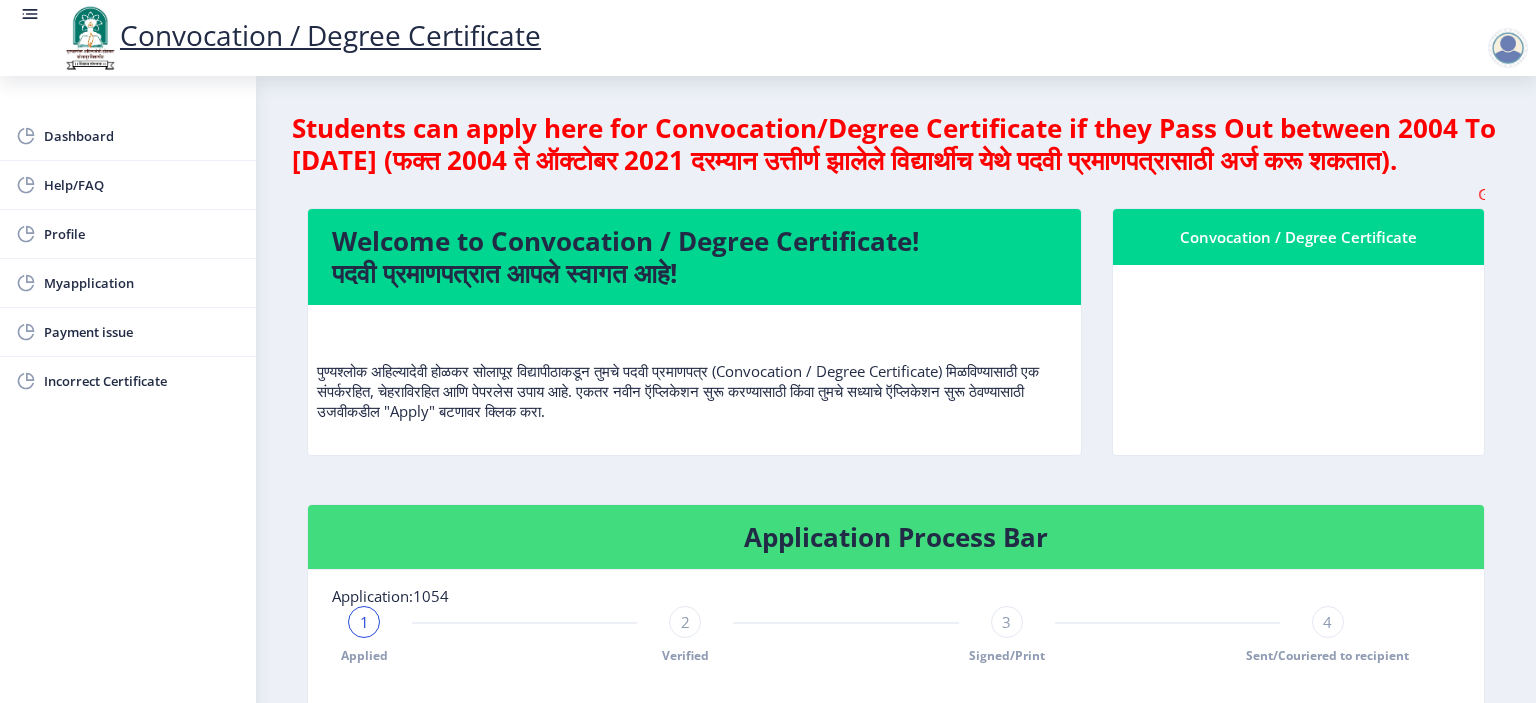 click 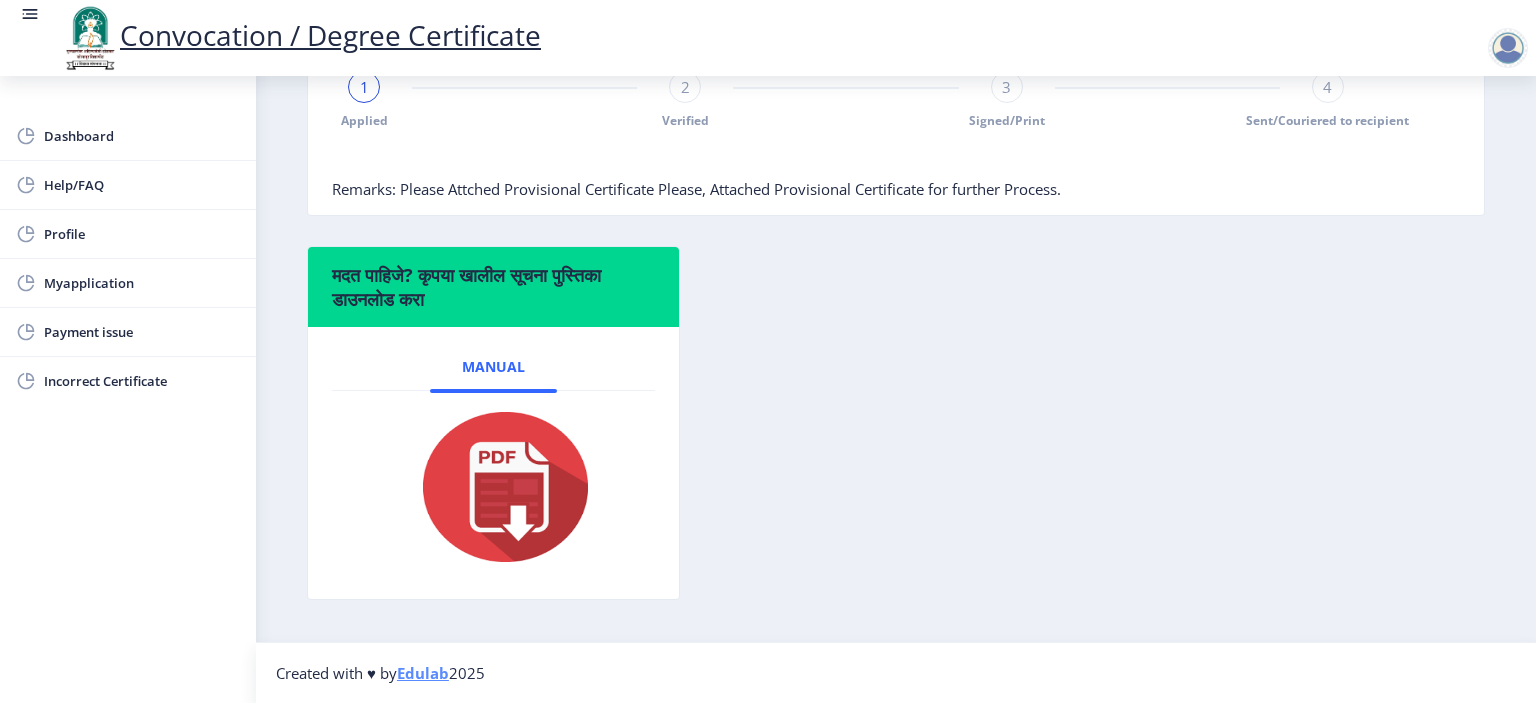 scroll, scrollTop: 564, scrollLeft: 0, axis: vertical 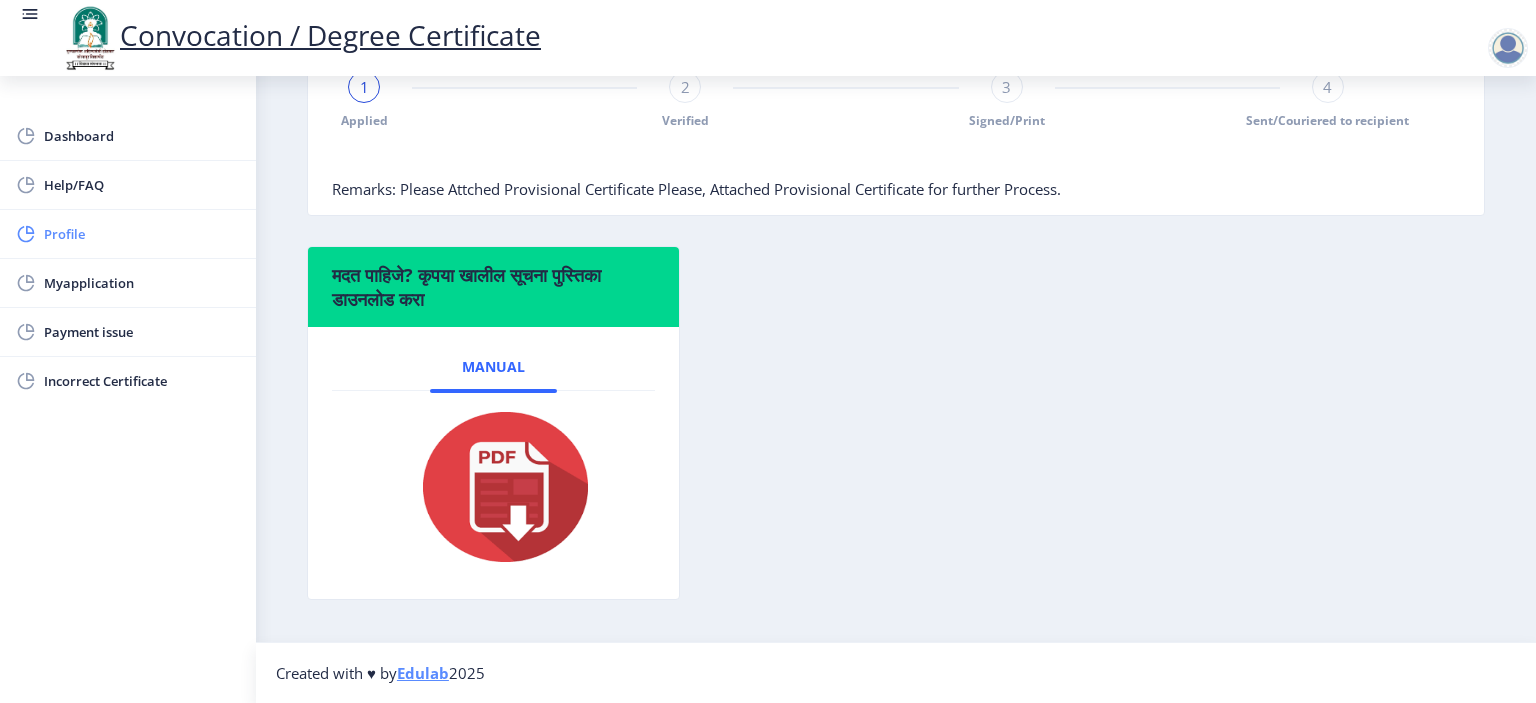 click on "Profile" 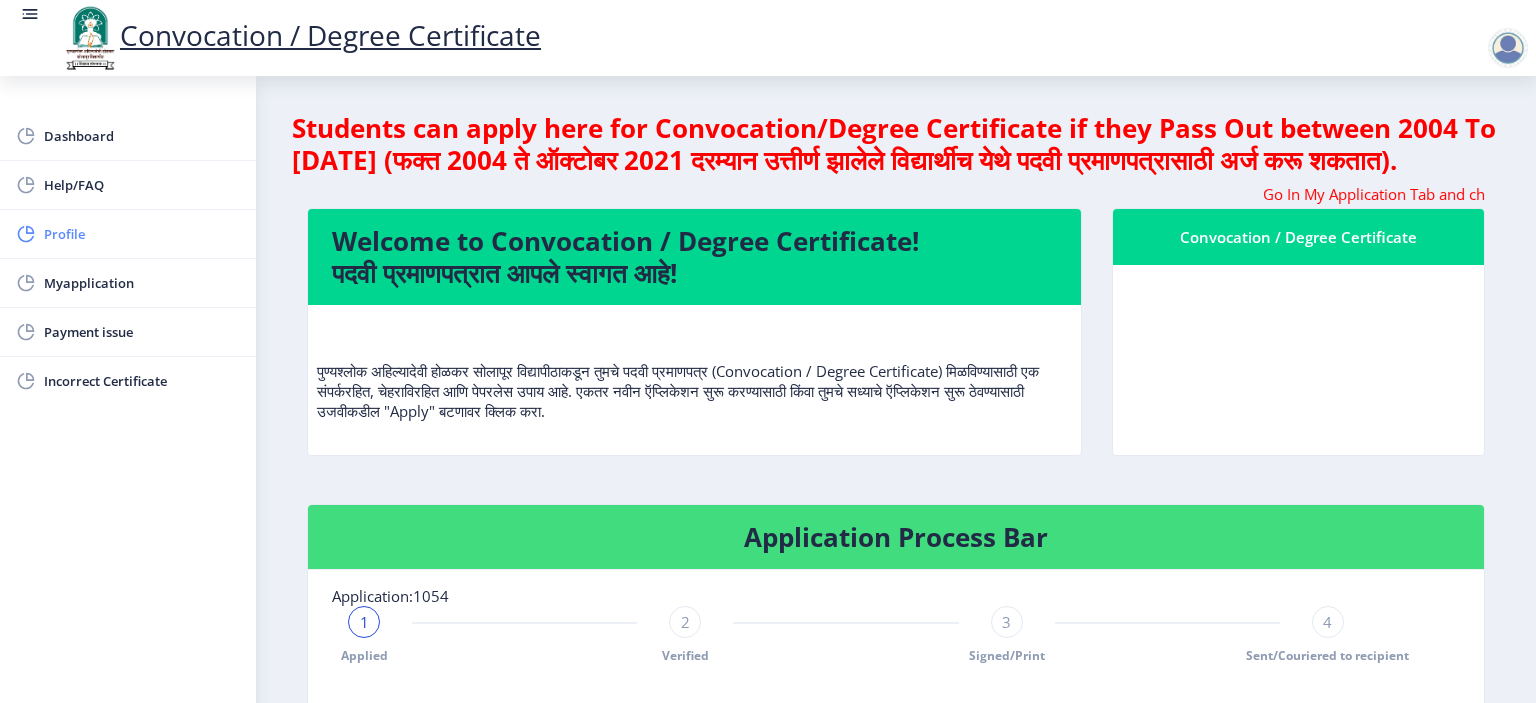 select 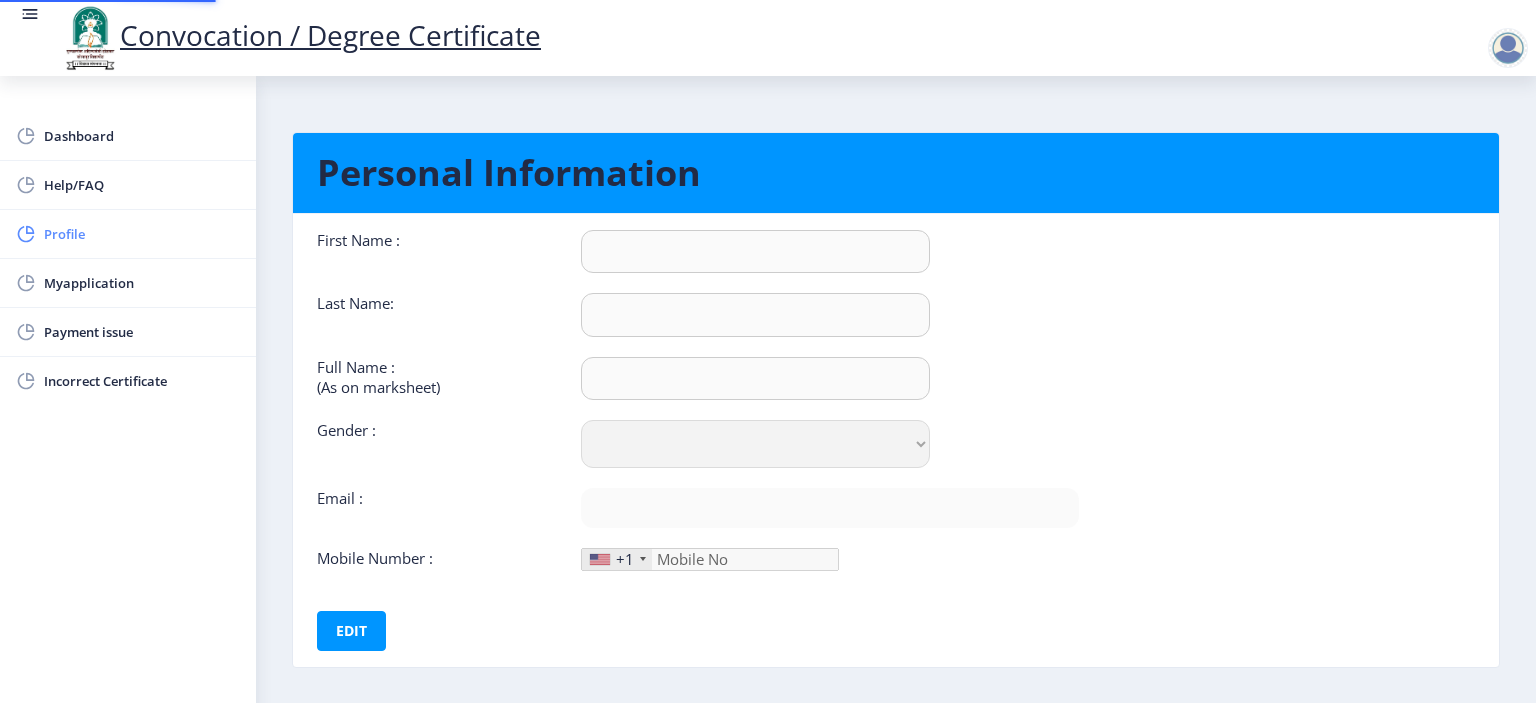 type on "[PERSON_NAME]" 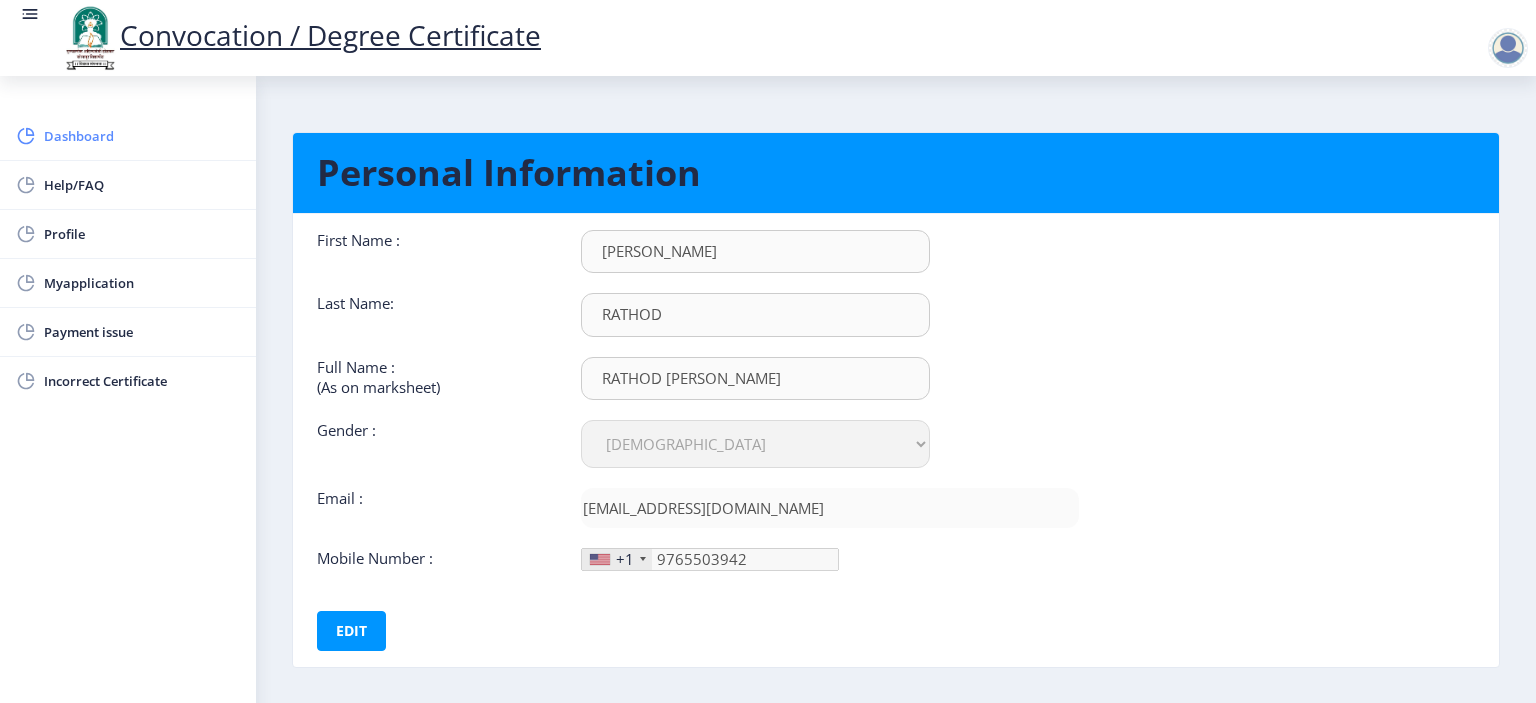 click 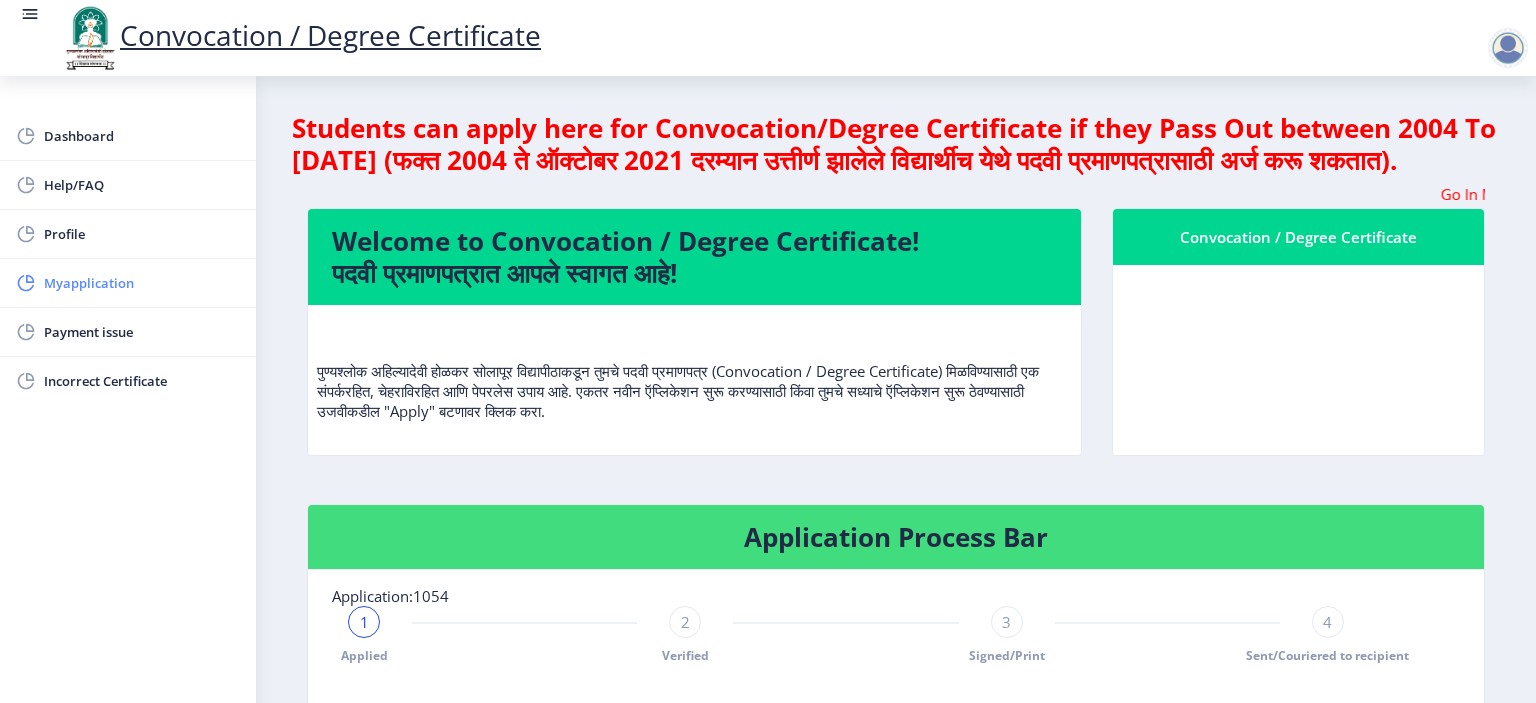 click on "Myapplication" 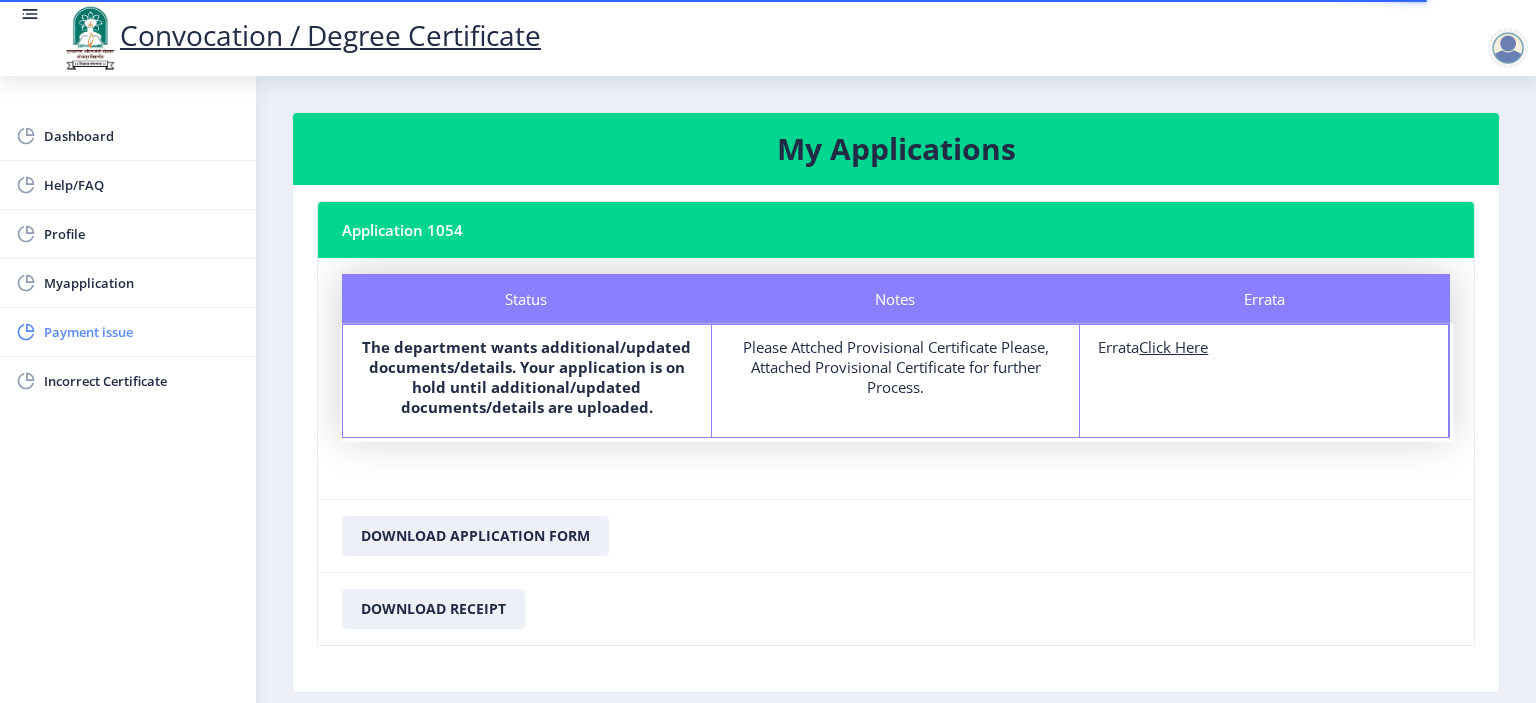 click on "Payment issue" 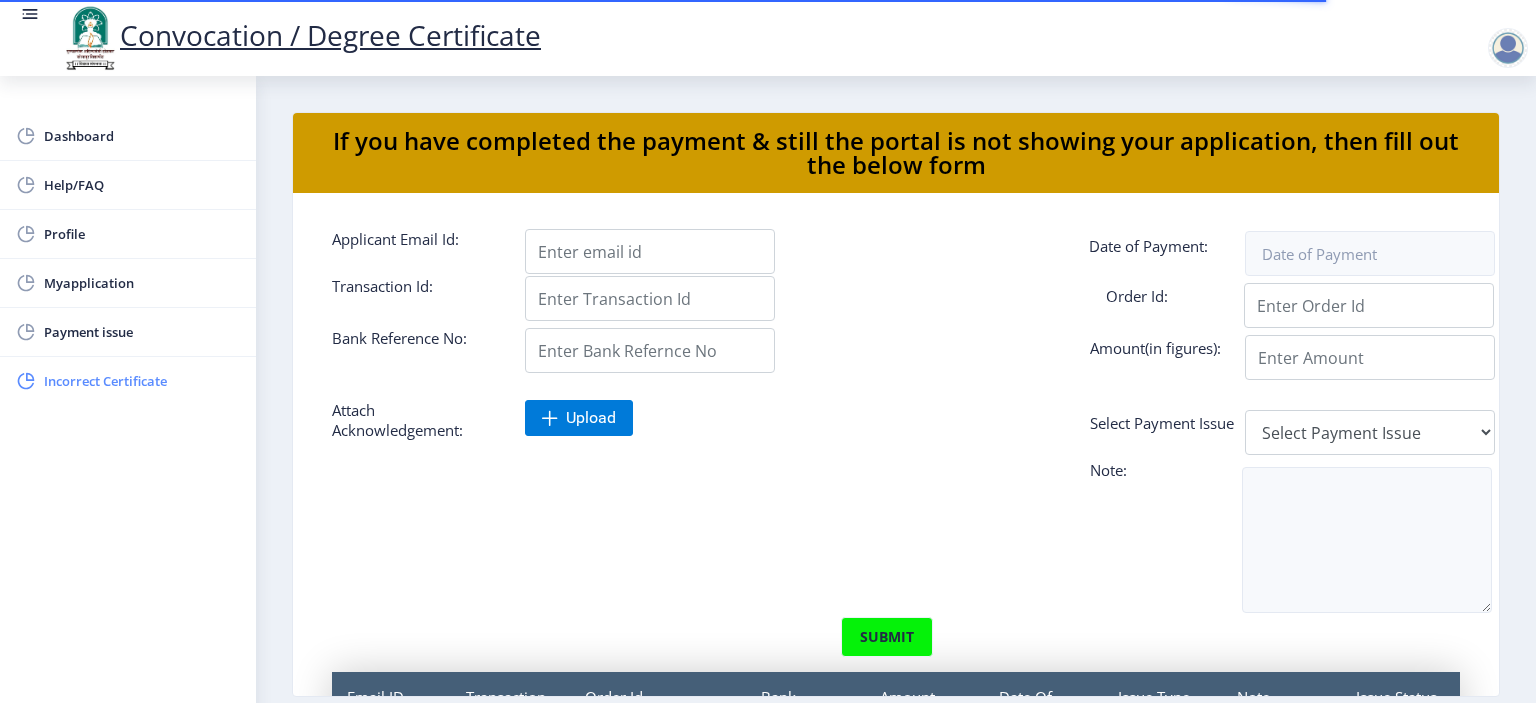click on "Incorrect Certificate" 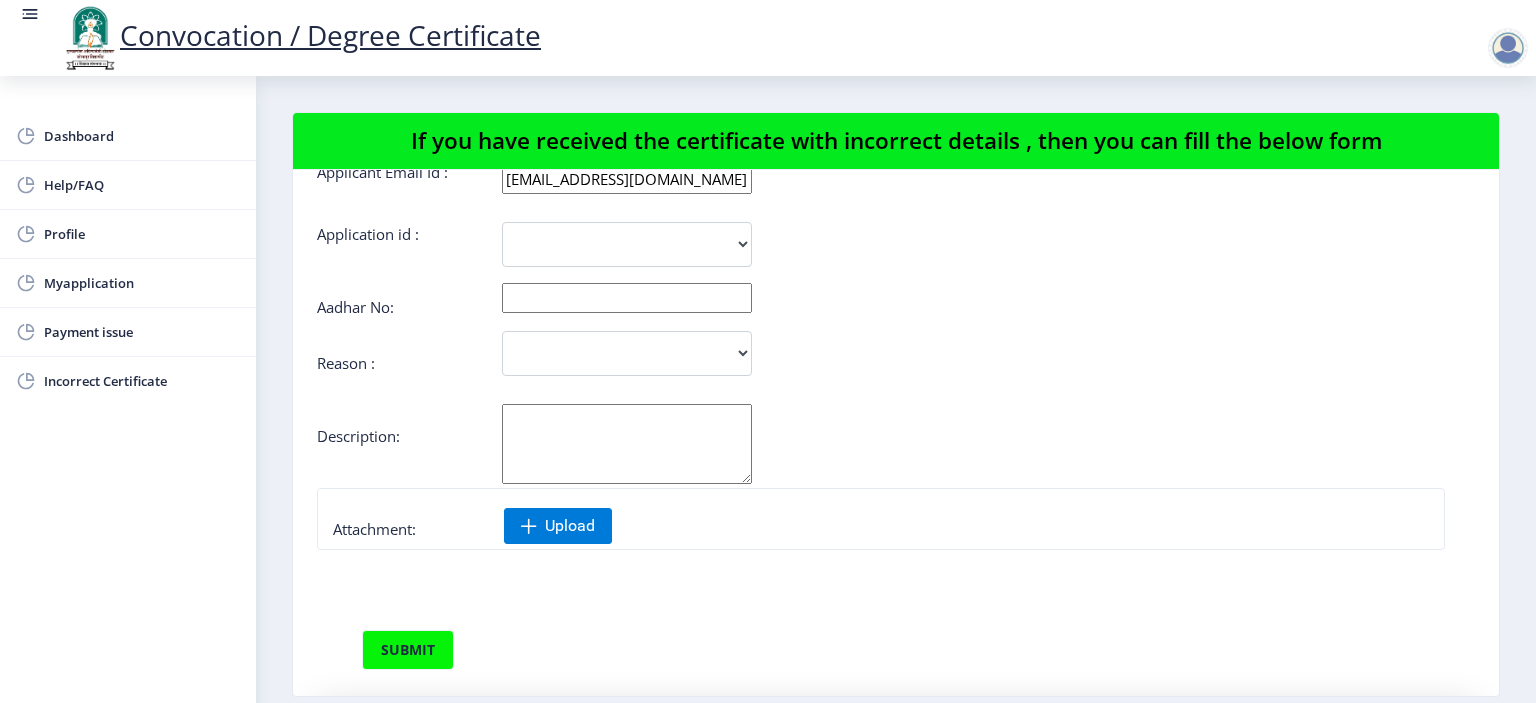 scroll, scrollTop: 0, scrollLeft: 0, axis: both 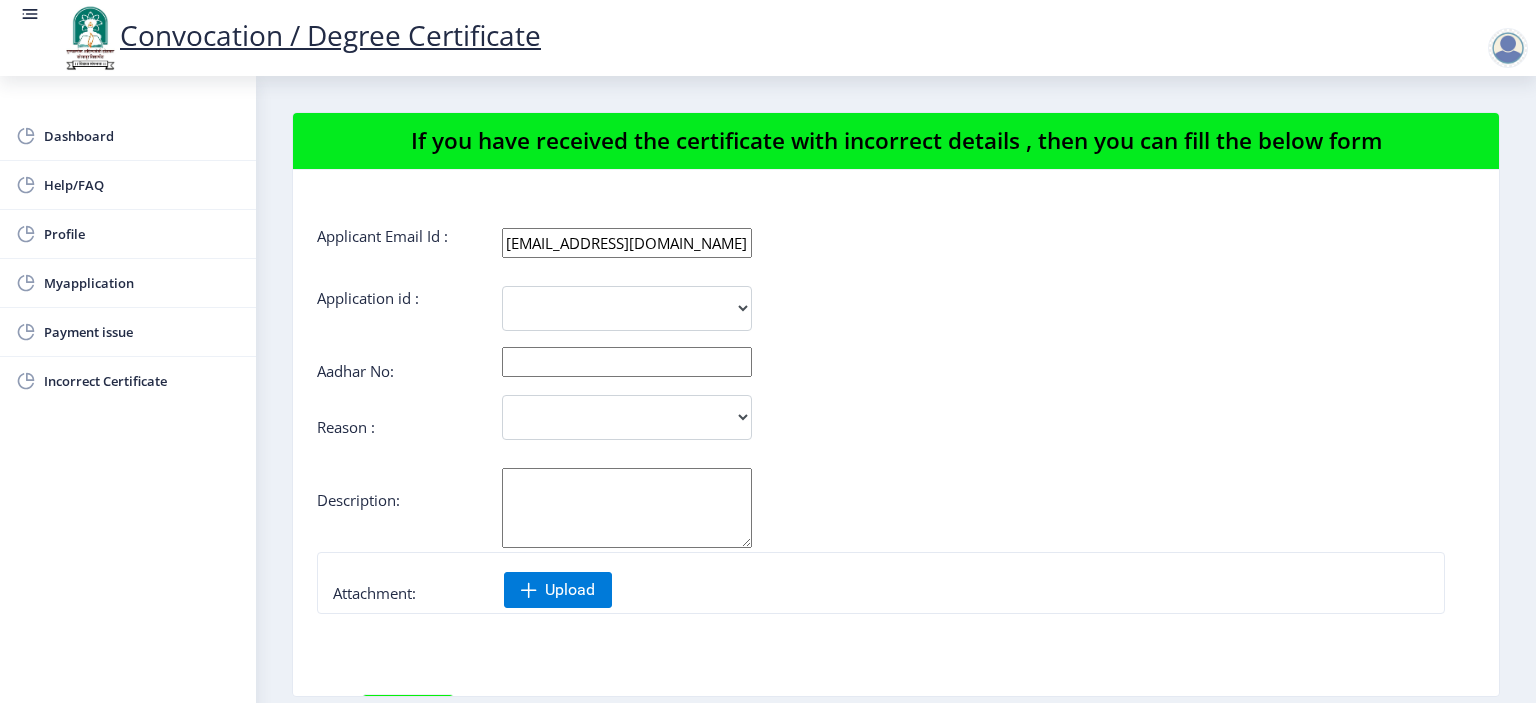 click 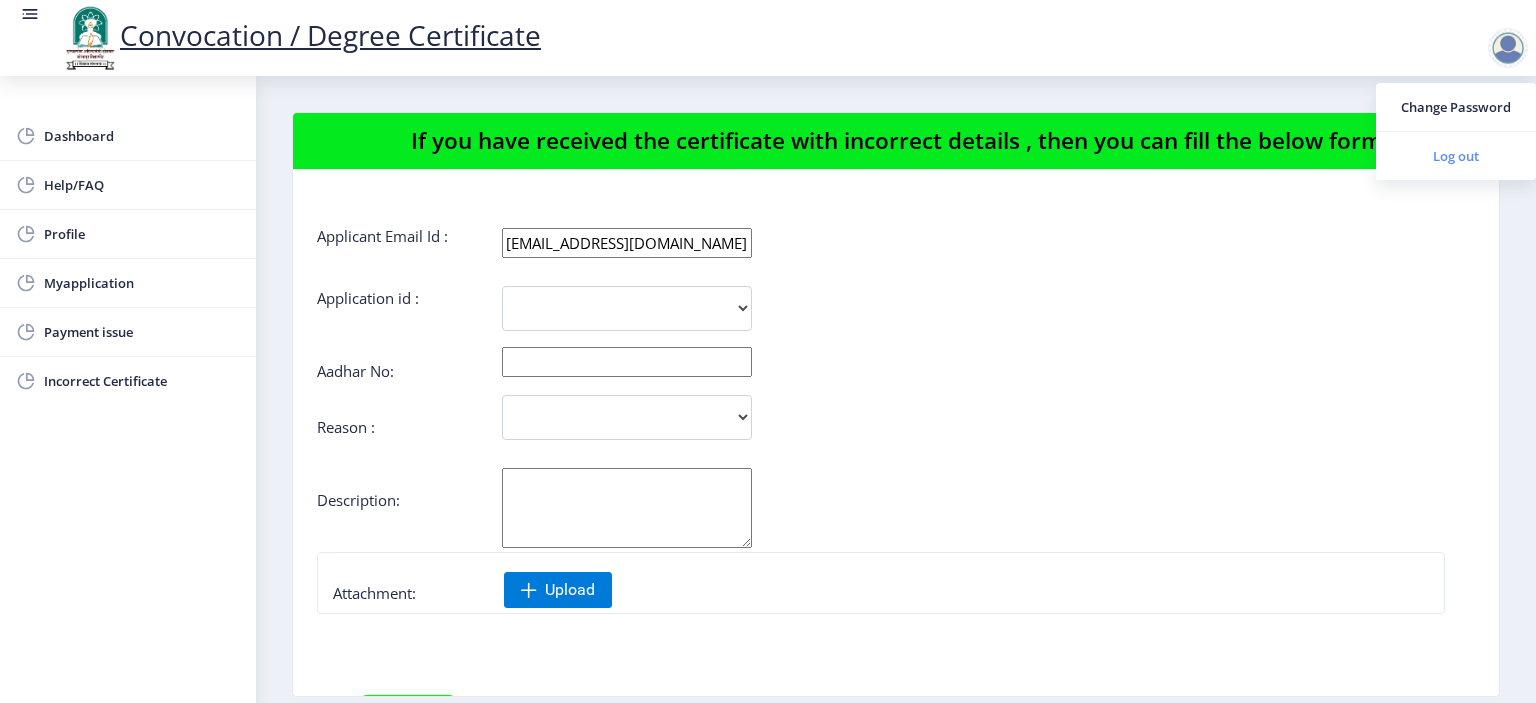 click on "Log out" at bounding box center [1456, 156] 